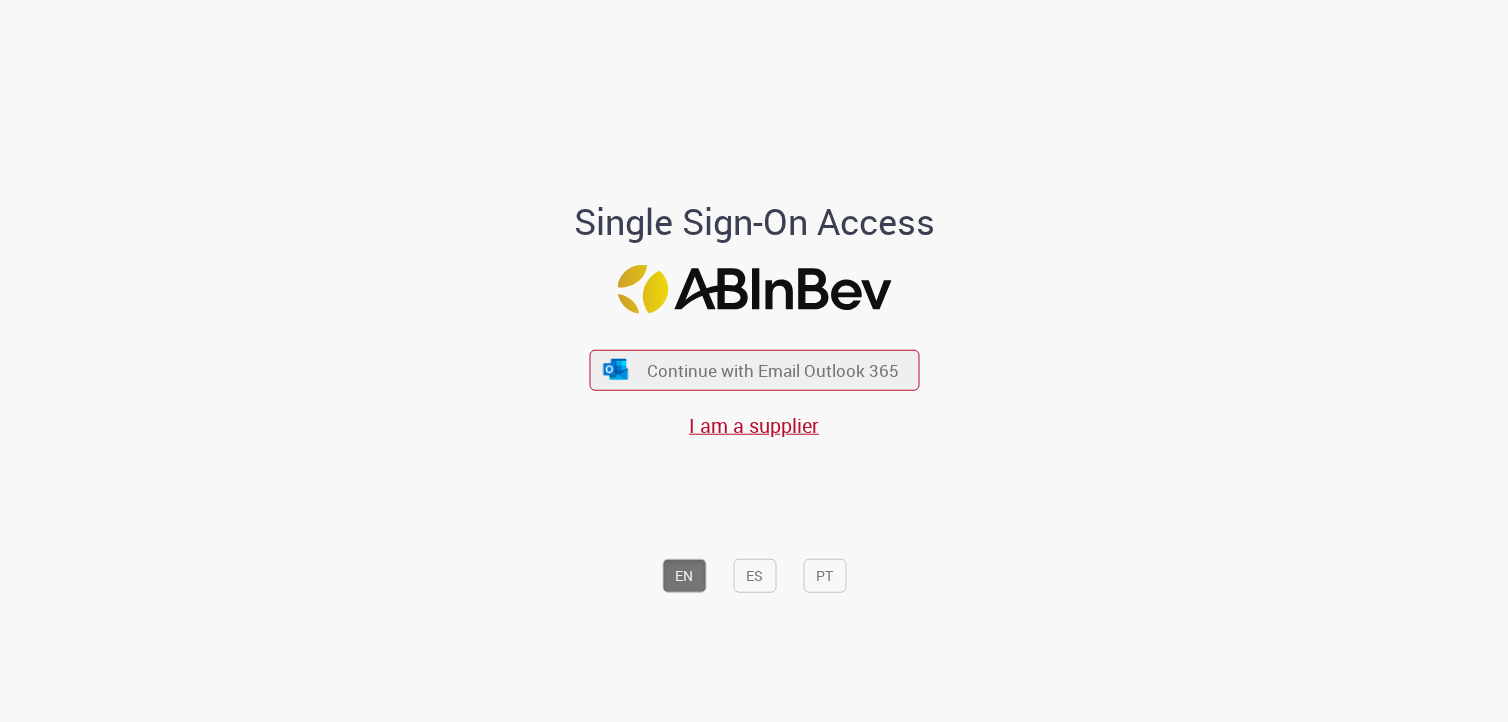 scroll, scrollTop: 0, scrollLeft: 0, axis: both 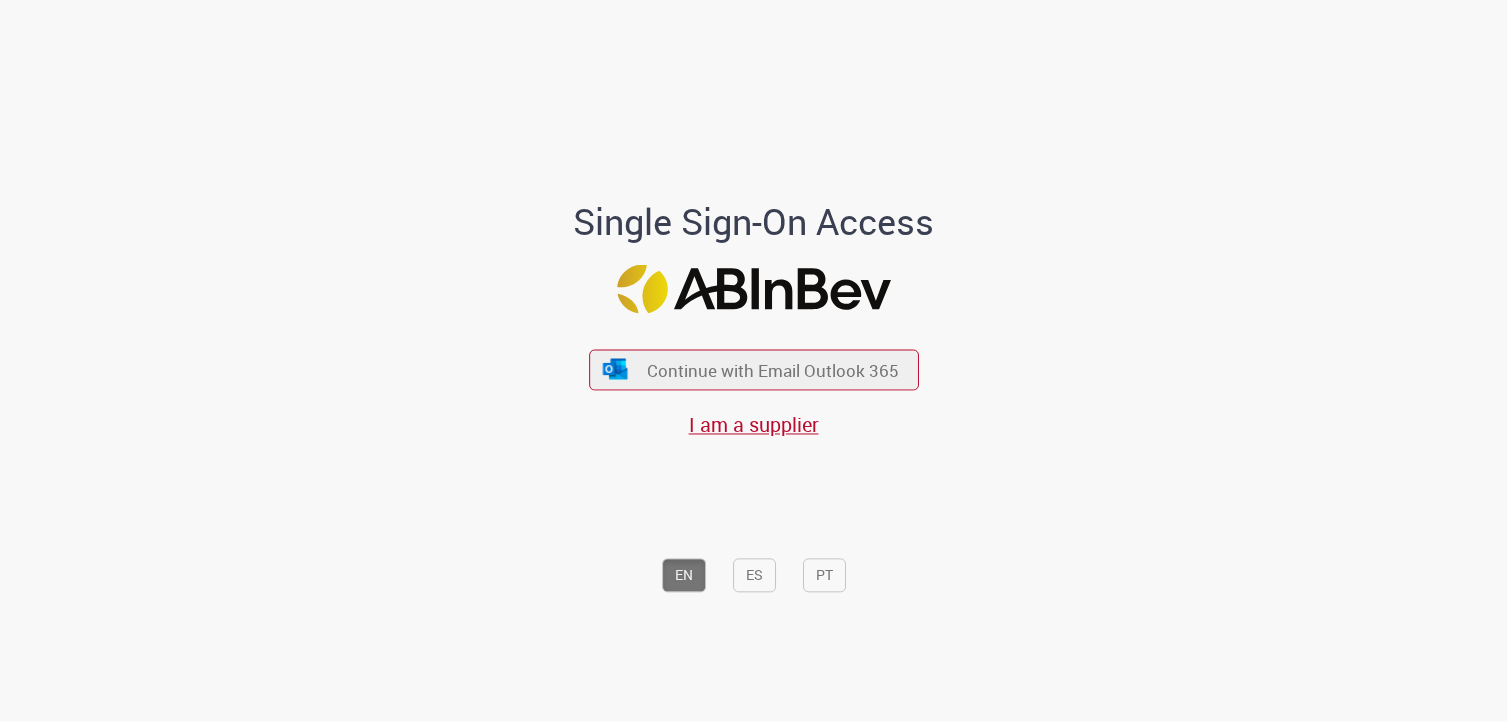 click on "Single Sign-On Access
Continue with Email Outlook 365
I am a supplier
EN   ES   PT" at bounding box center (754, 368) 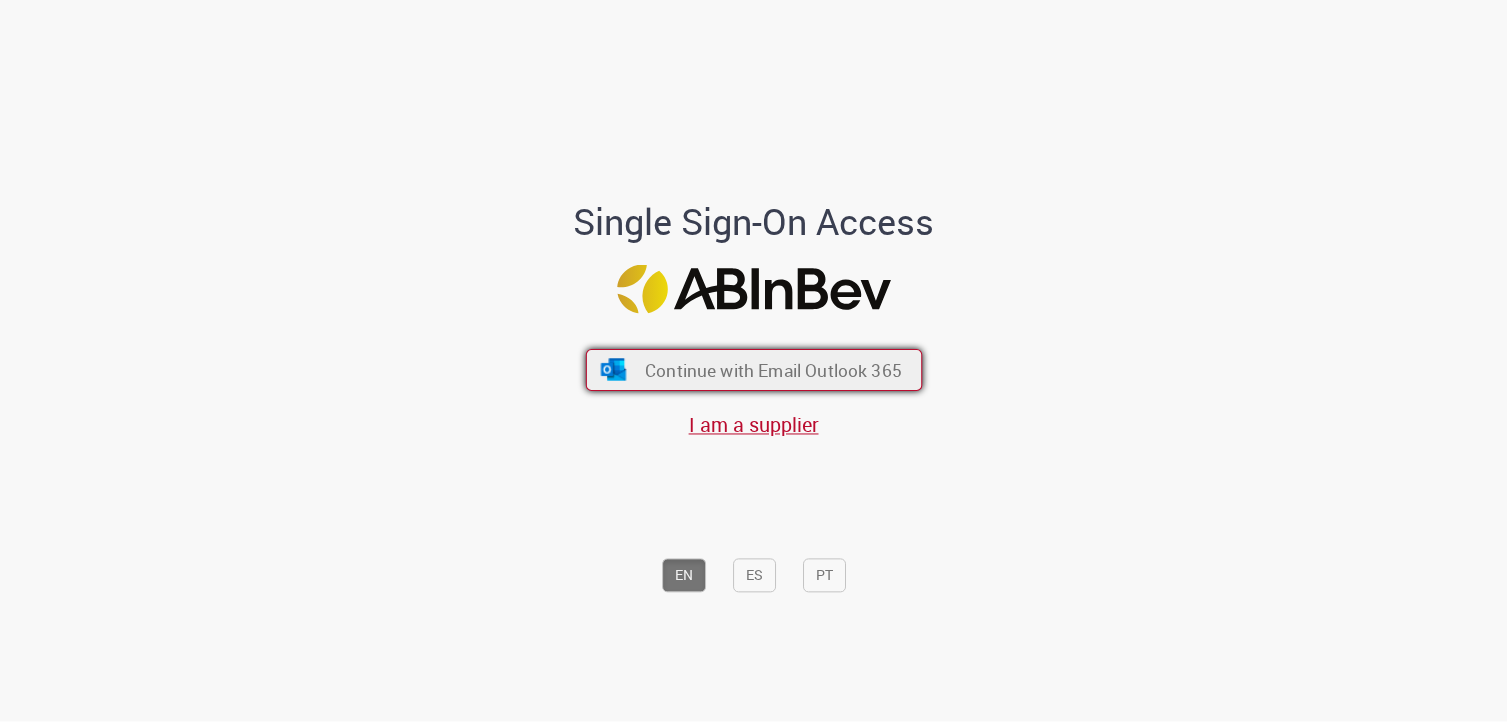 click on "Continue with Email Outlook 365" at bounding box center (754, 370) 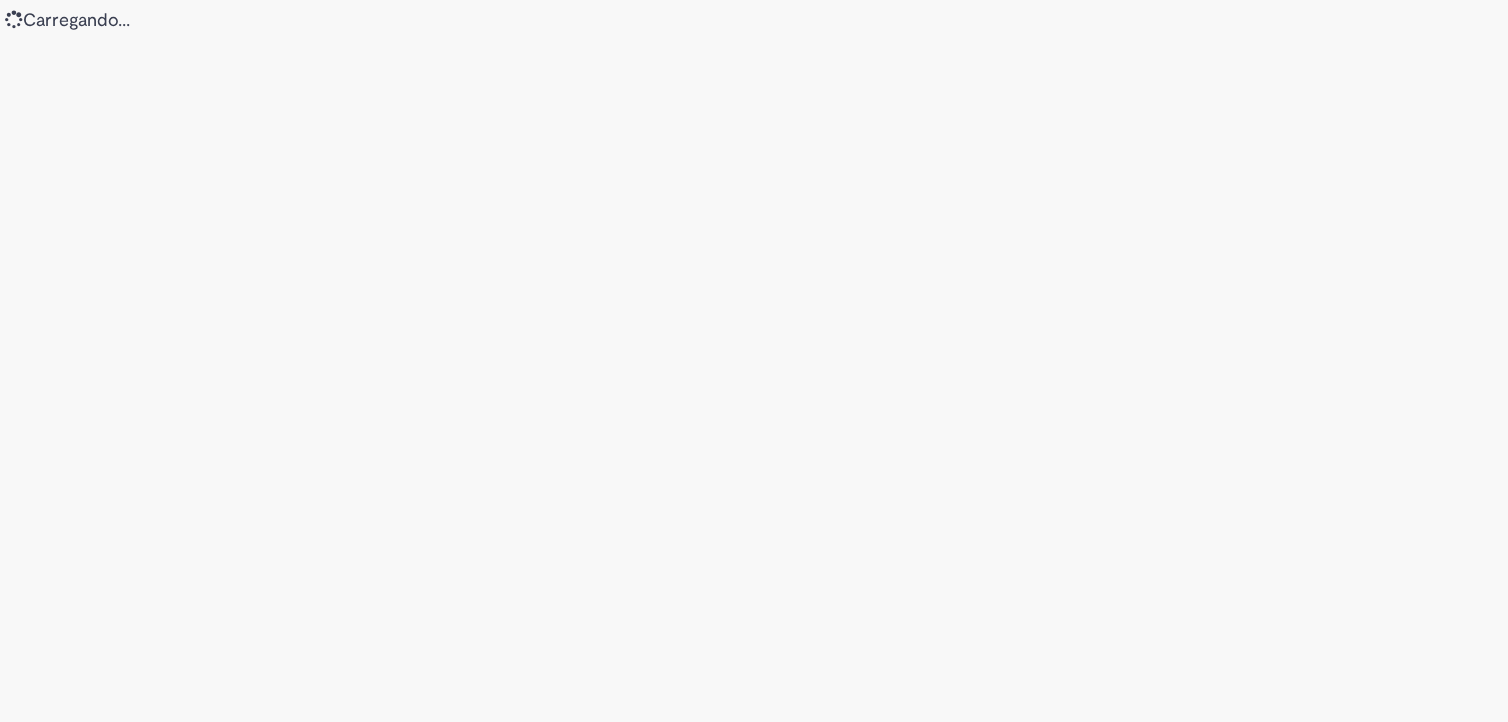 scroll, scrollTop: 0, scrollLeft: 0, axis: both 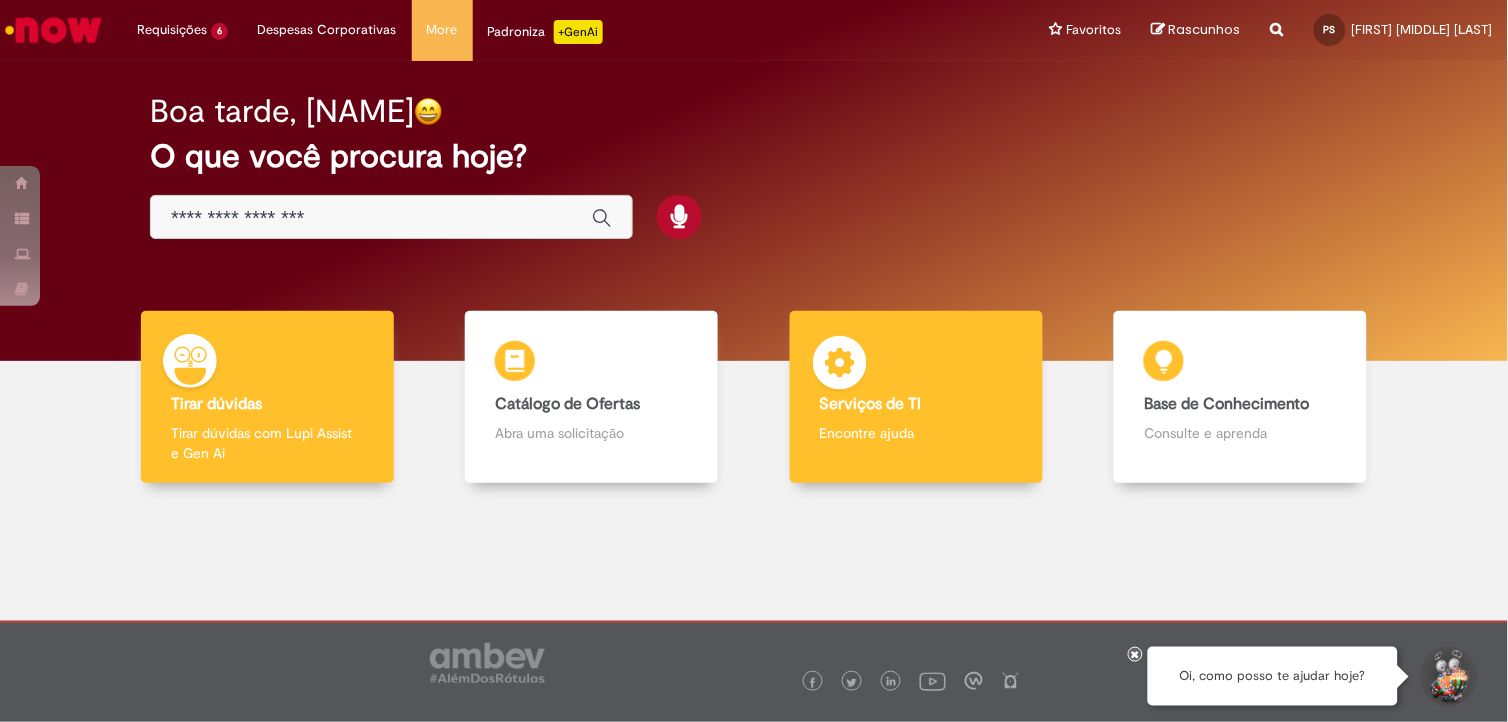 click at bounding box center [840, 366] 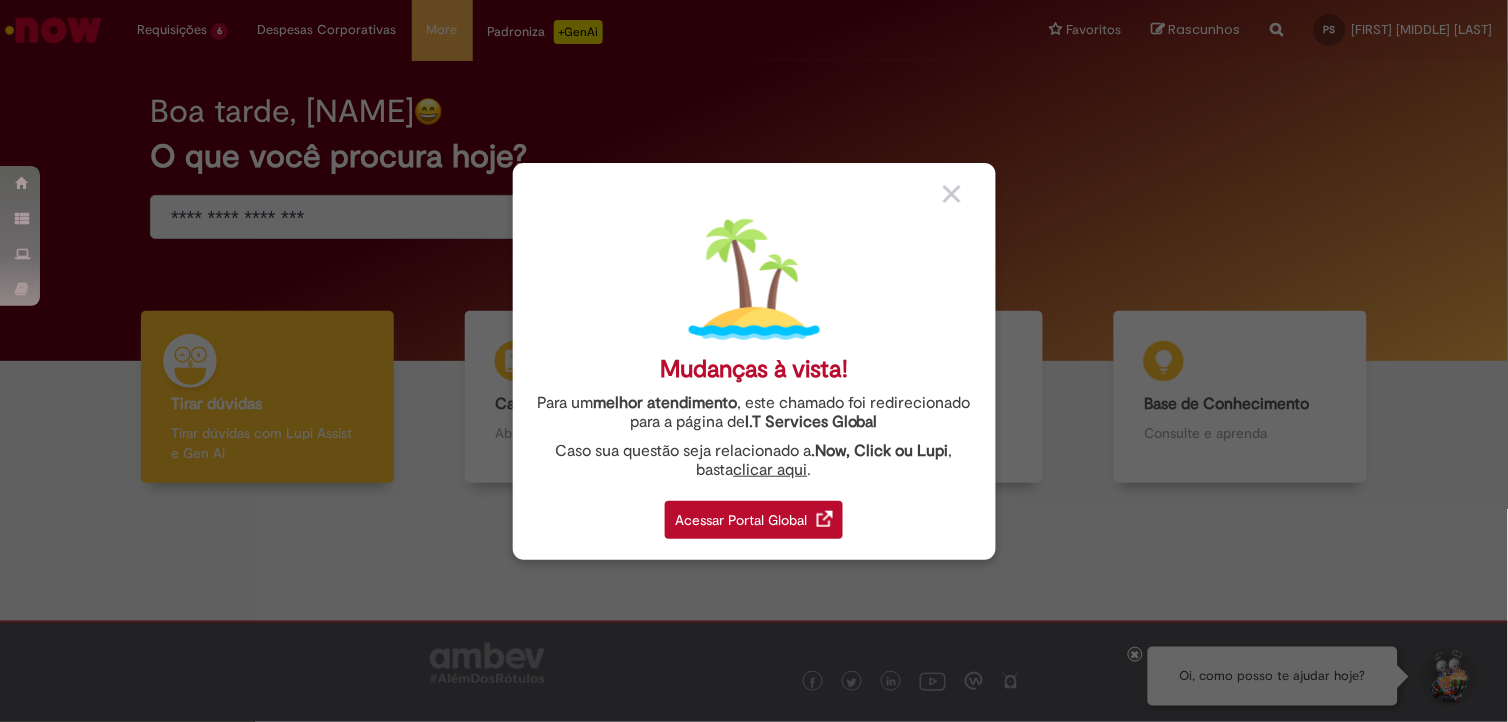 click on "Acessar Portal Global" at bounding box center [754, 520] 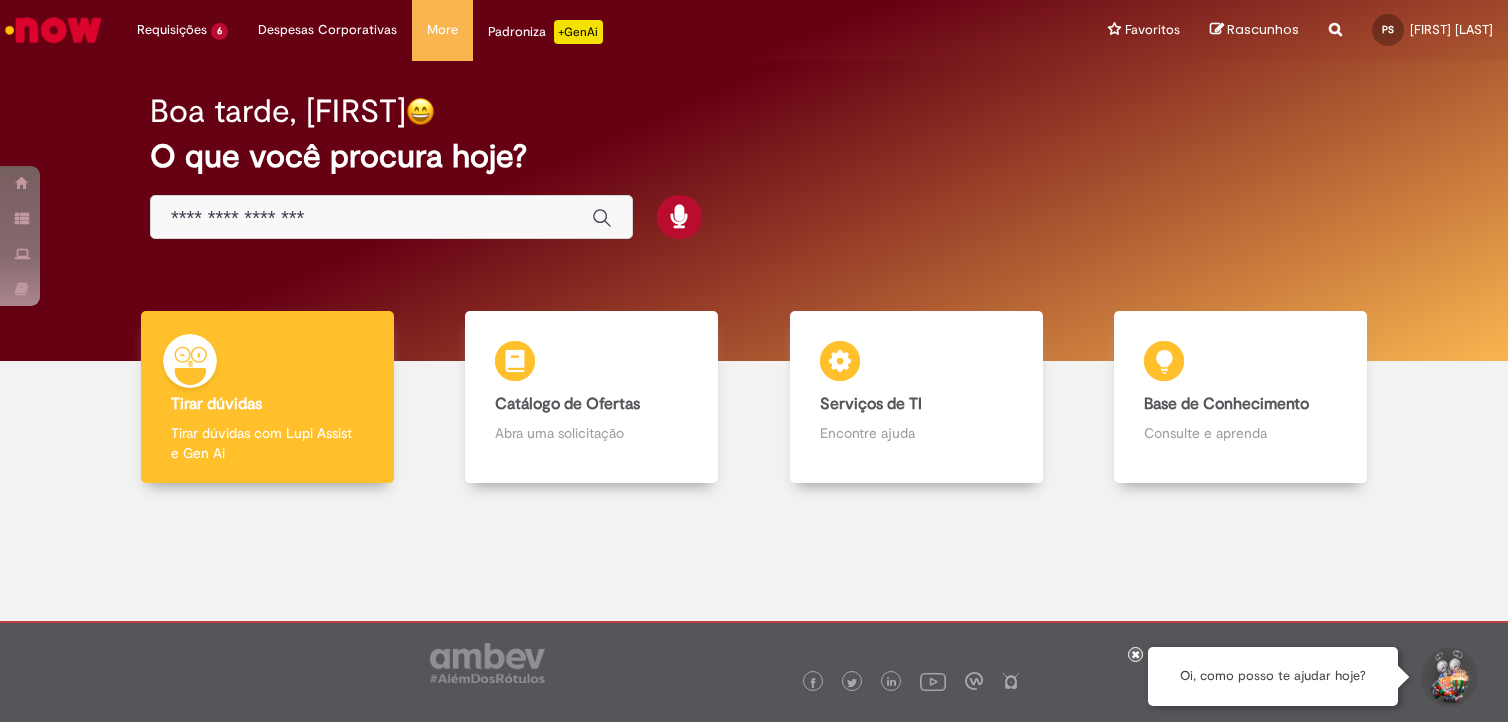 scroll, scrollTop: 0, scrollLeft: 0, axis: both 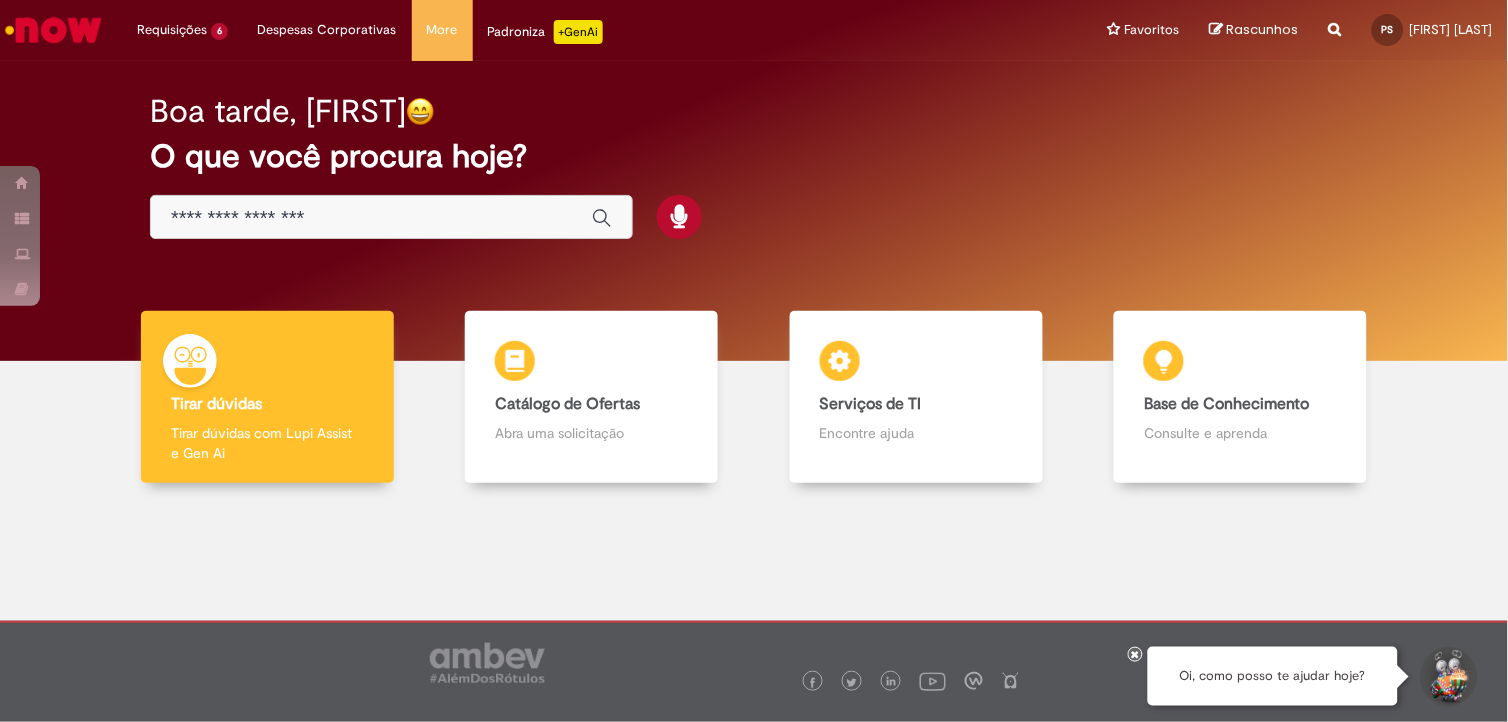 click at bounding box center (391, 217) 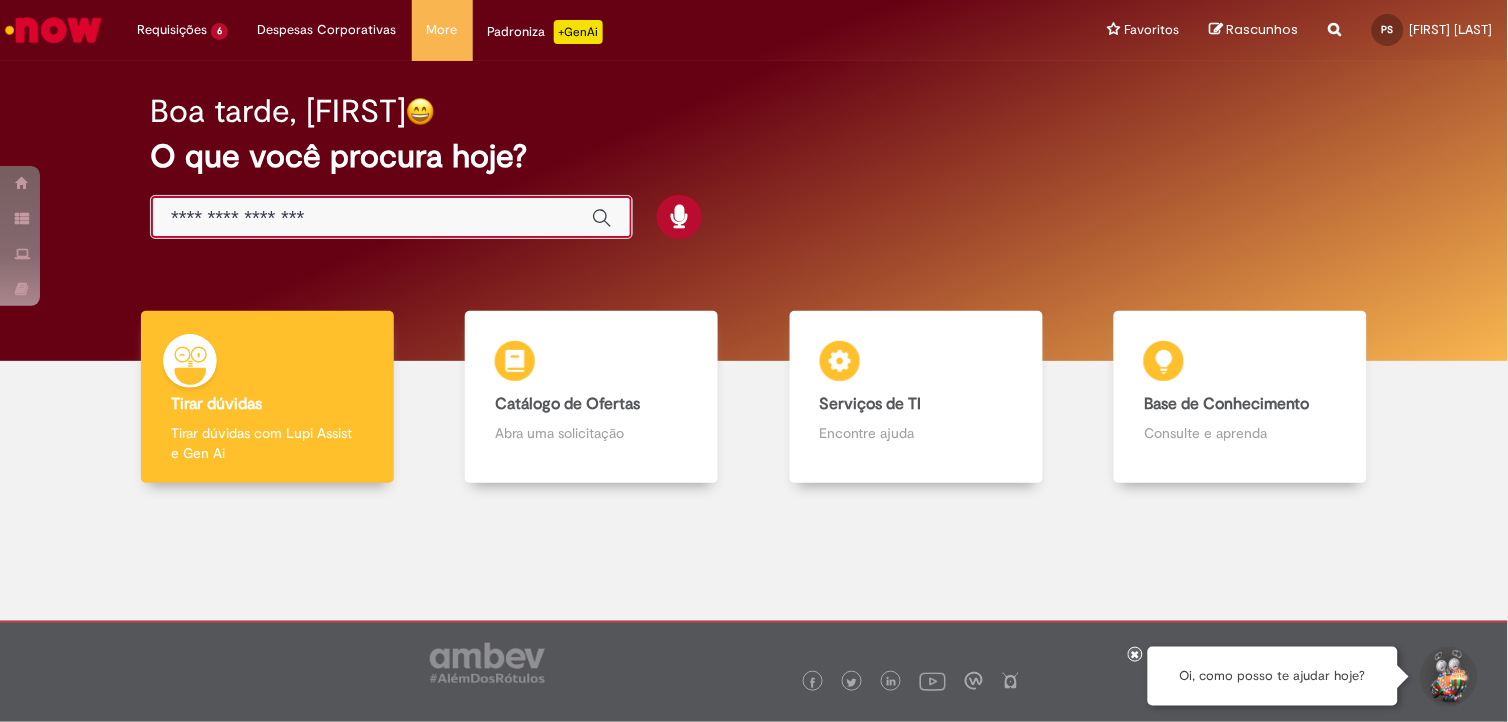 click at bounding box center [371, 218] 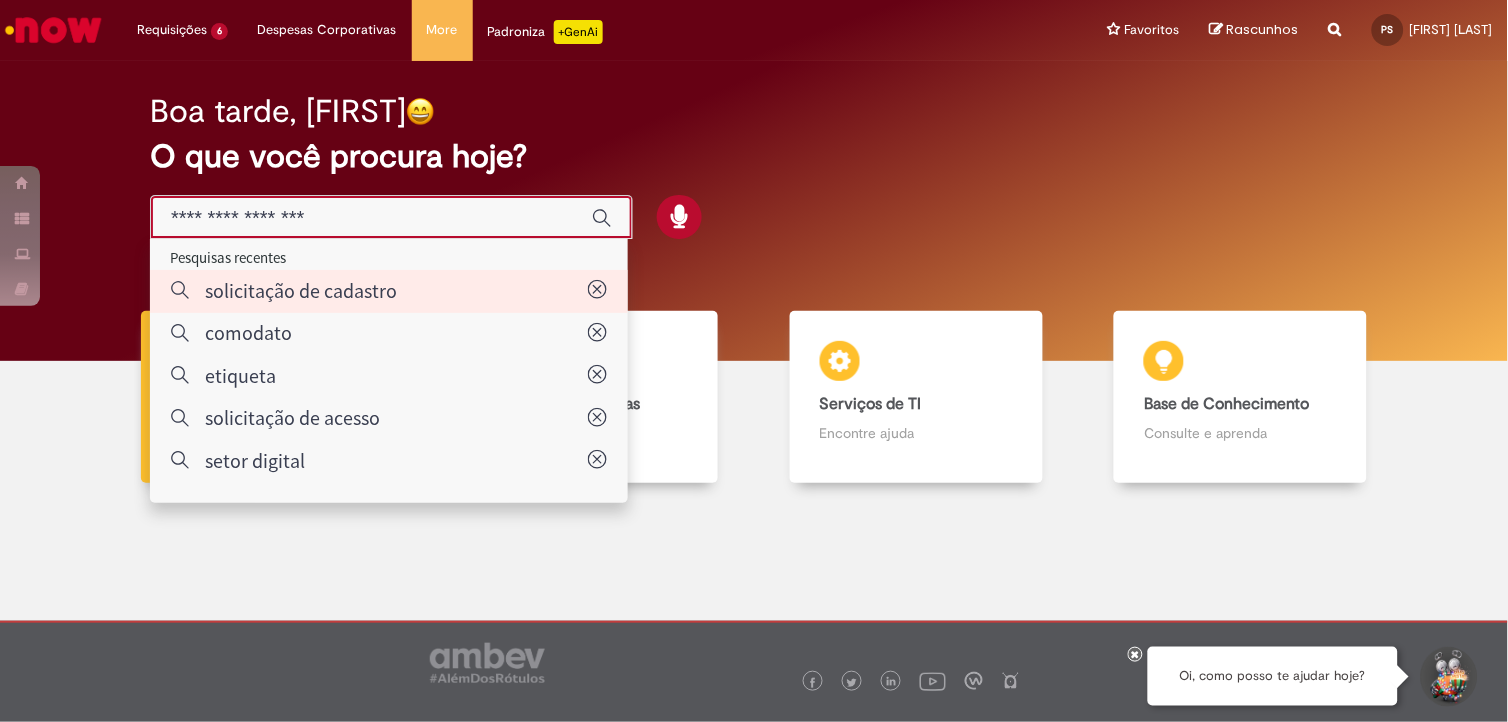 type on "**********" 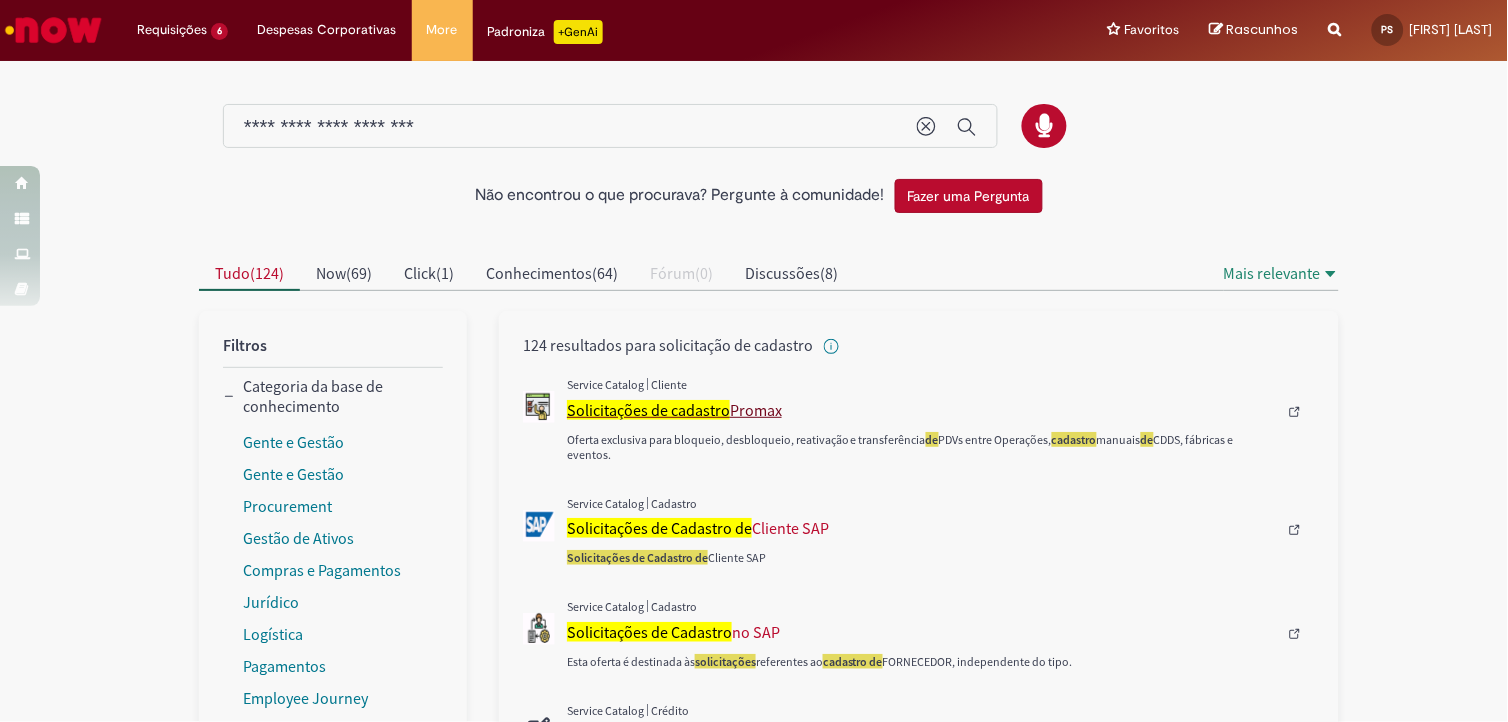 click on "Solicitações de cadastro  Promax" at bounding box center [922, 410] 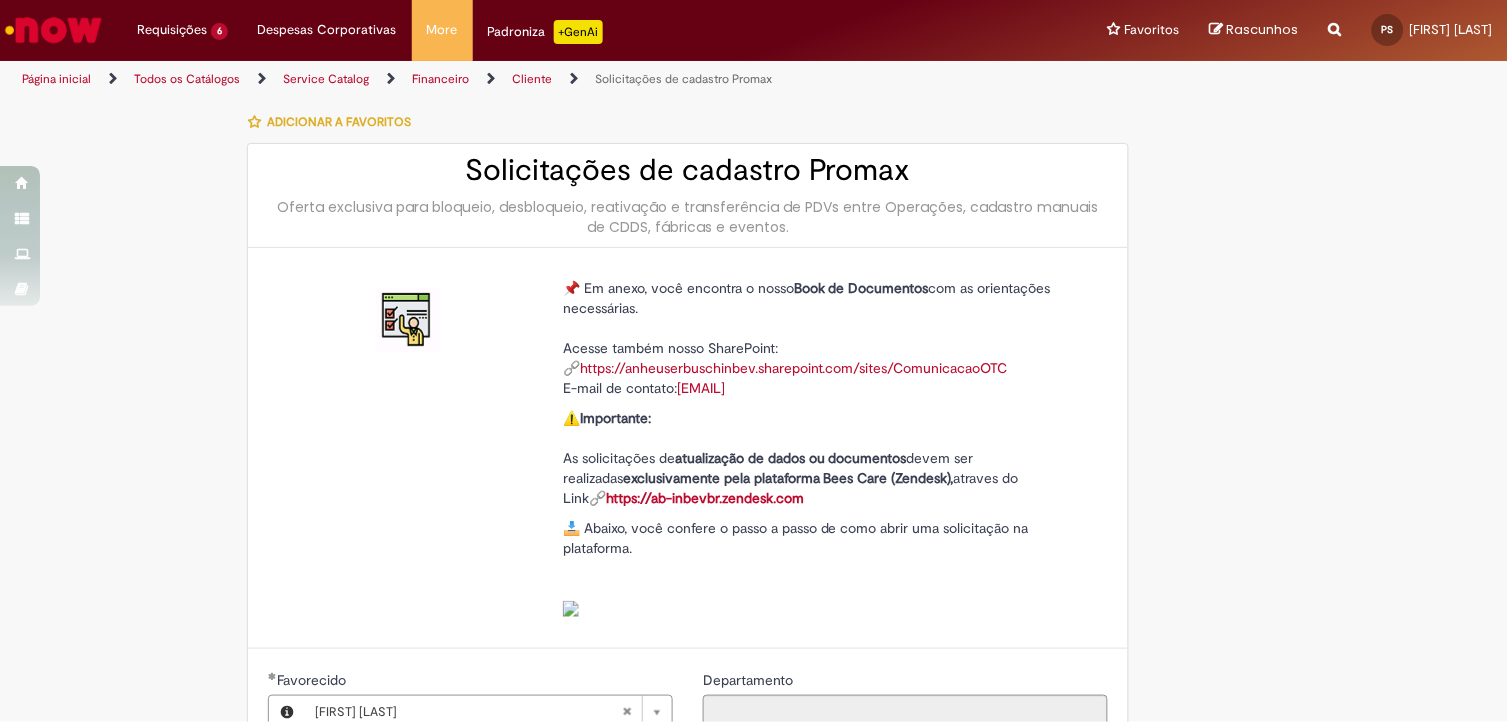 type on "**********" 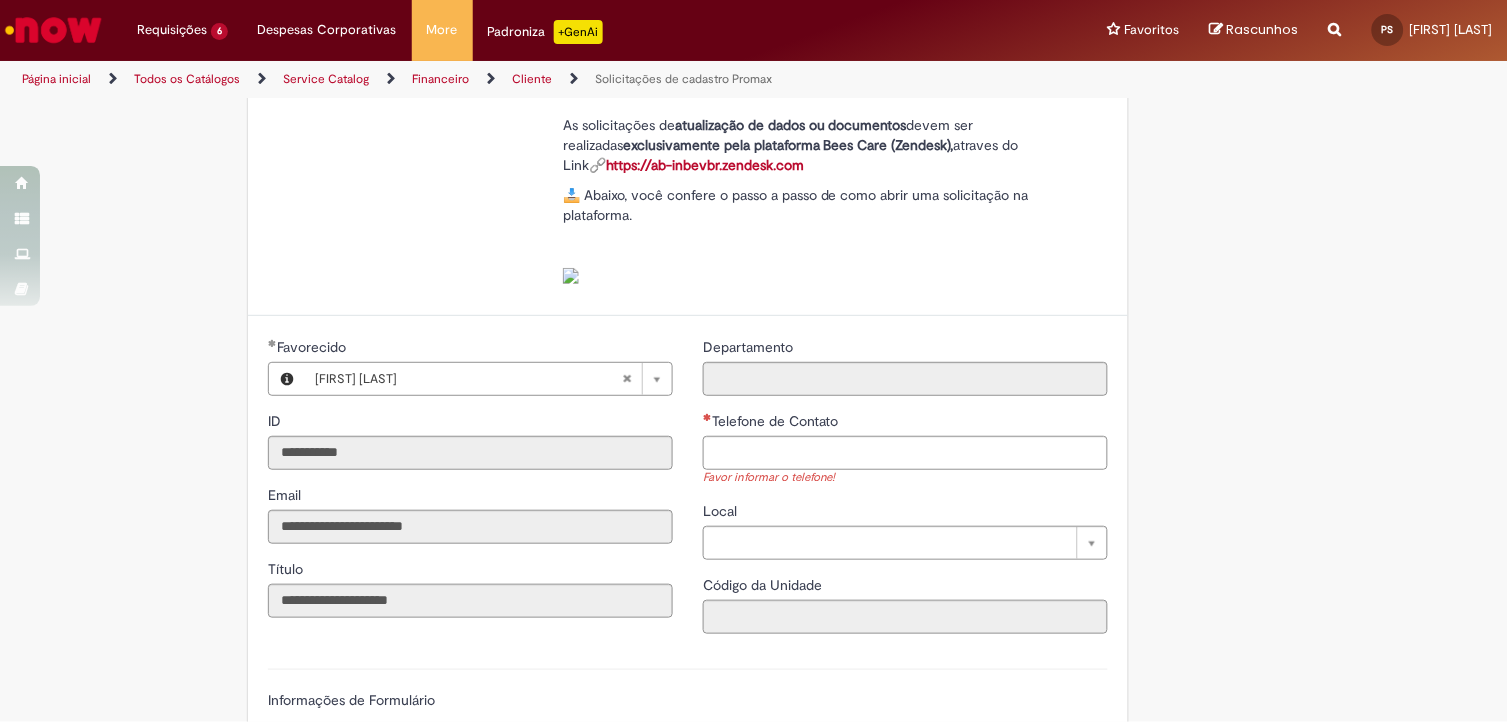 scroll, scrollTop: 555, scrollLeft: 0, axis: vertical 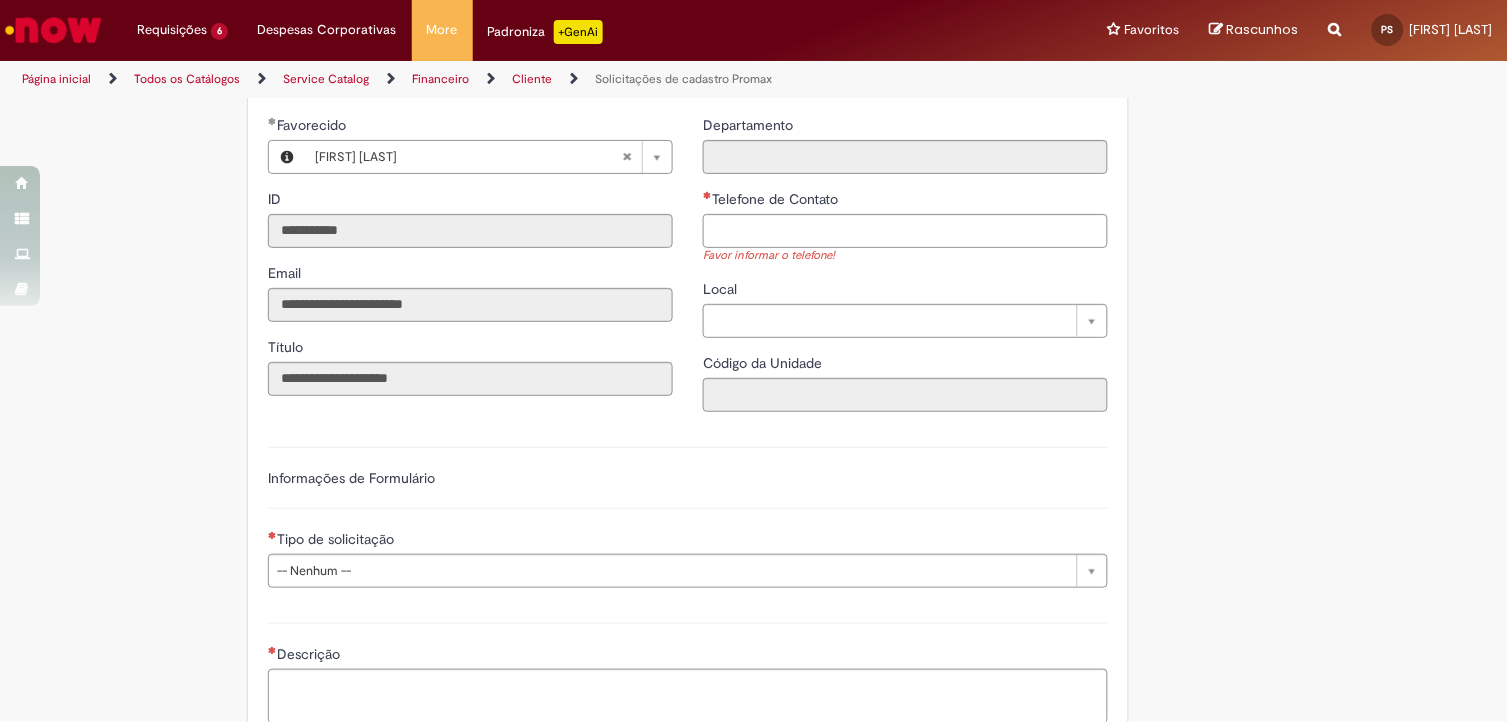 click on "Telefone de Contato" at bounding box center (905, 201) 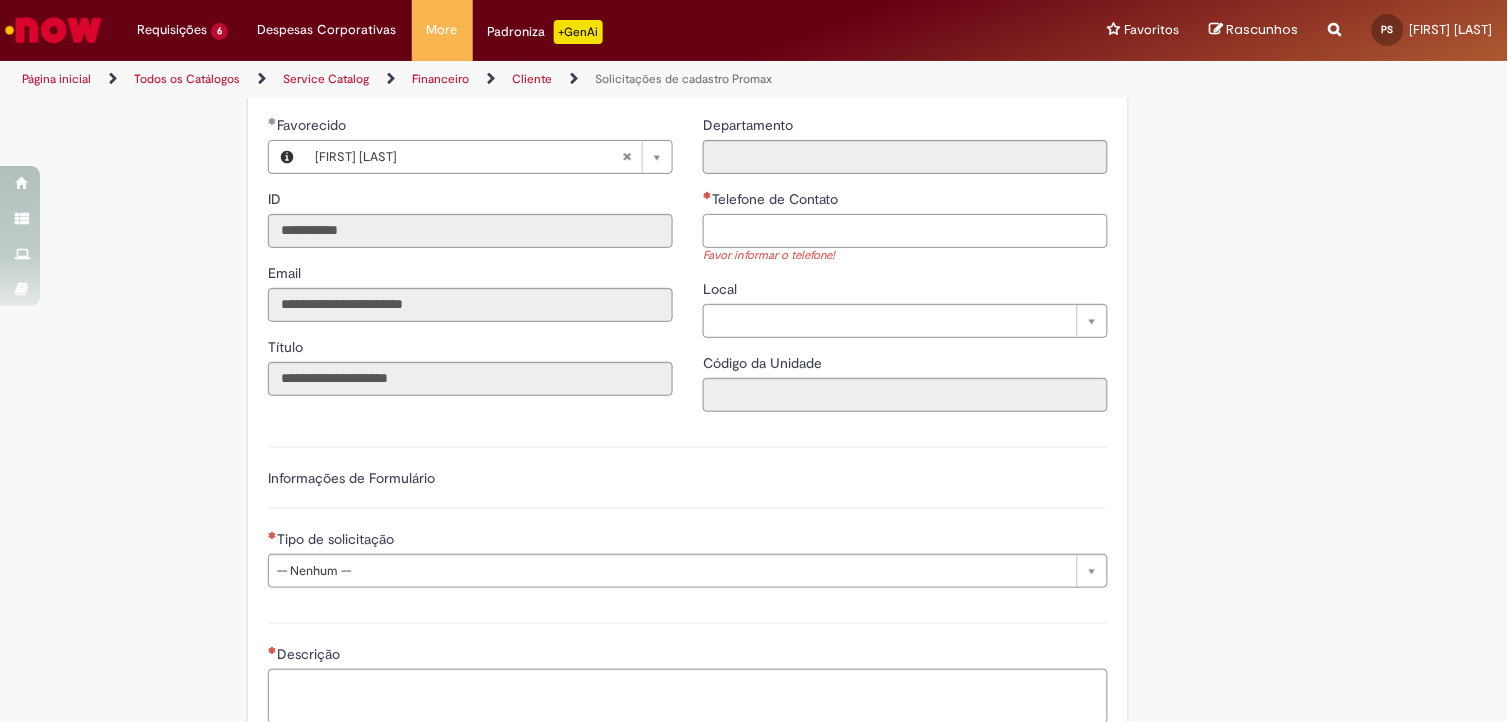 click on "Telefone de Contato" at bounding box center [905, 231] 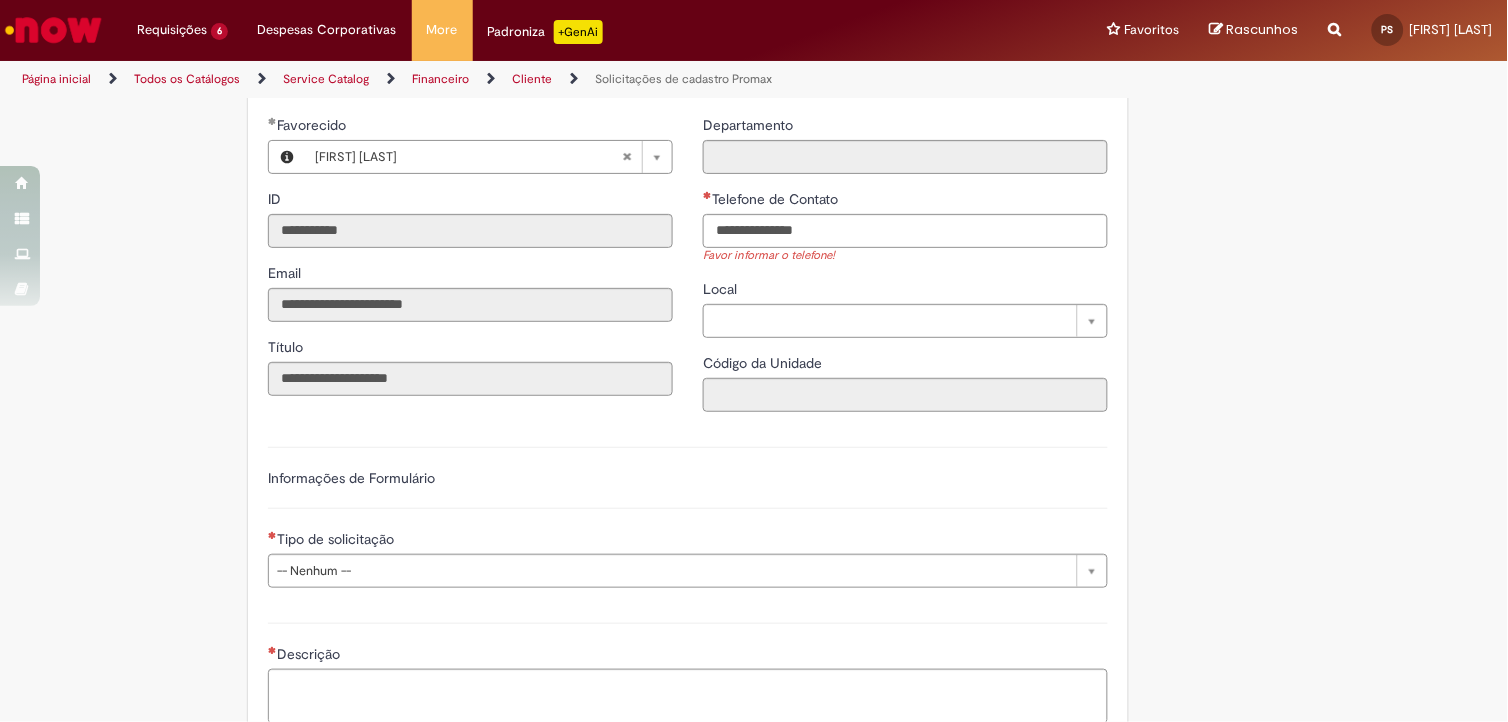 type on "**********" 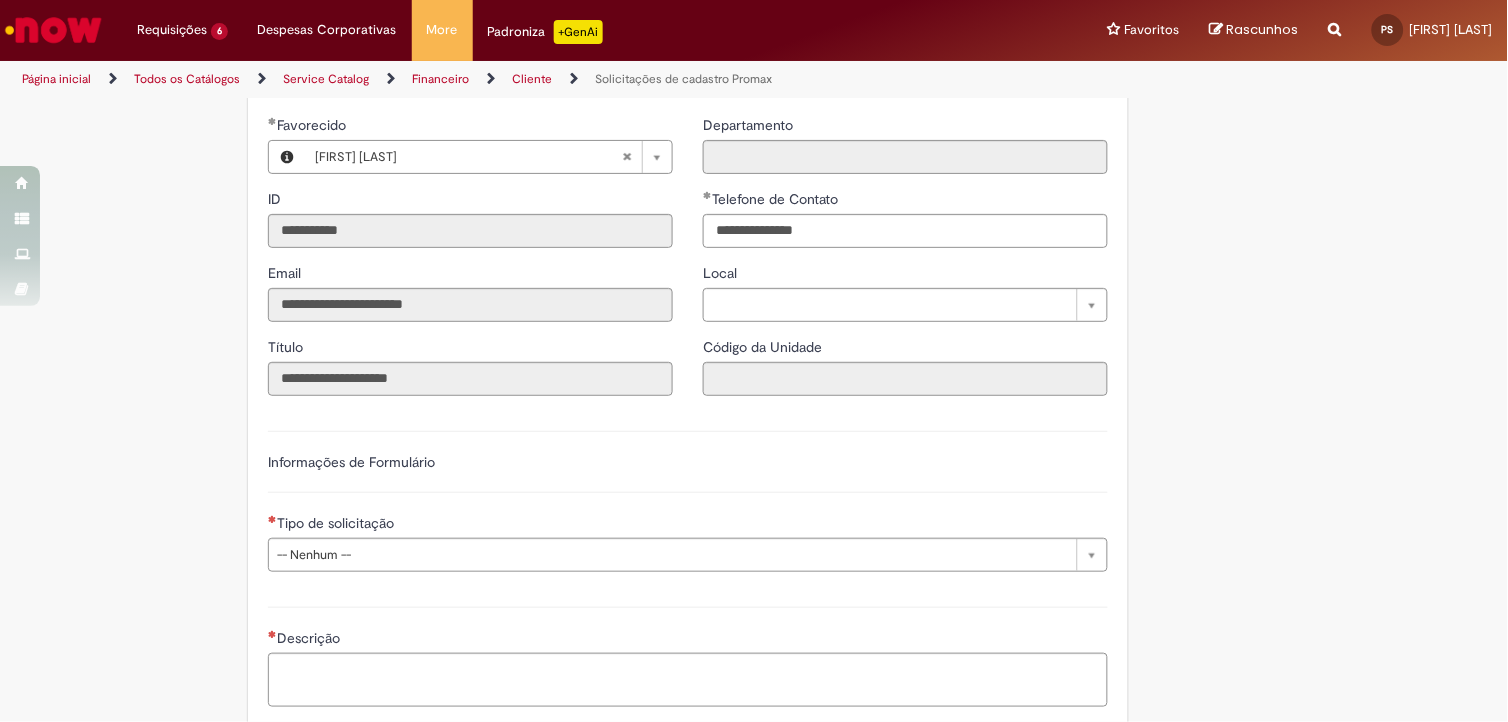 click on "Tire dúvidas com LupiAssist    +GenAI
Oi! Eu sou LupiAssist, uma Inteligência Artificial Generativa em constante aprendizado   Meu conteúdo é monitorado para trazer uma melhor experiência
Dúvidas comuns:
Só mais um instante, estou consultando nossas bases de conhecimento  e escrevendo a melhor resposta pra você!
Title
Lorem ipsum dolor sit amet    Fazer uma nova pergunta
Gerei esta resposta utilizando IA Generativa em conjunto com os nossos padrões. Em caso de divergência, os documentos oficiais prevalecerão.
Saiba mais em:
Ou ligue para:
E aí, te ajudei?
Sim, obrigado!" at bounding box center [754, 308] 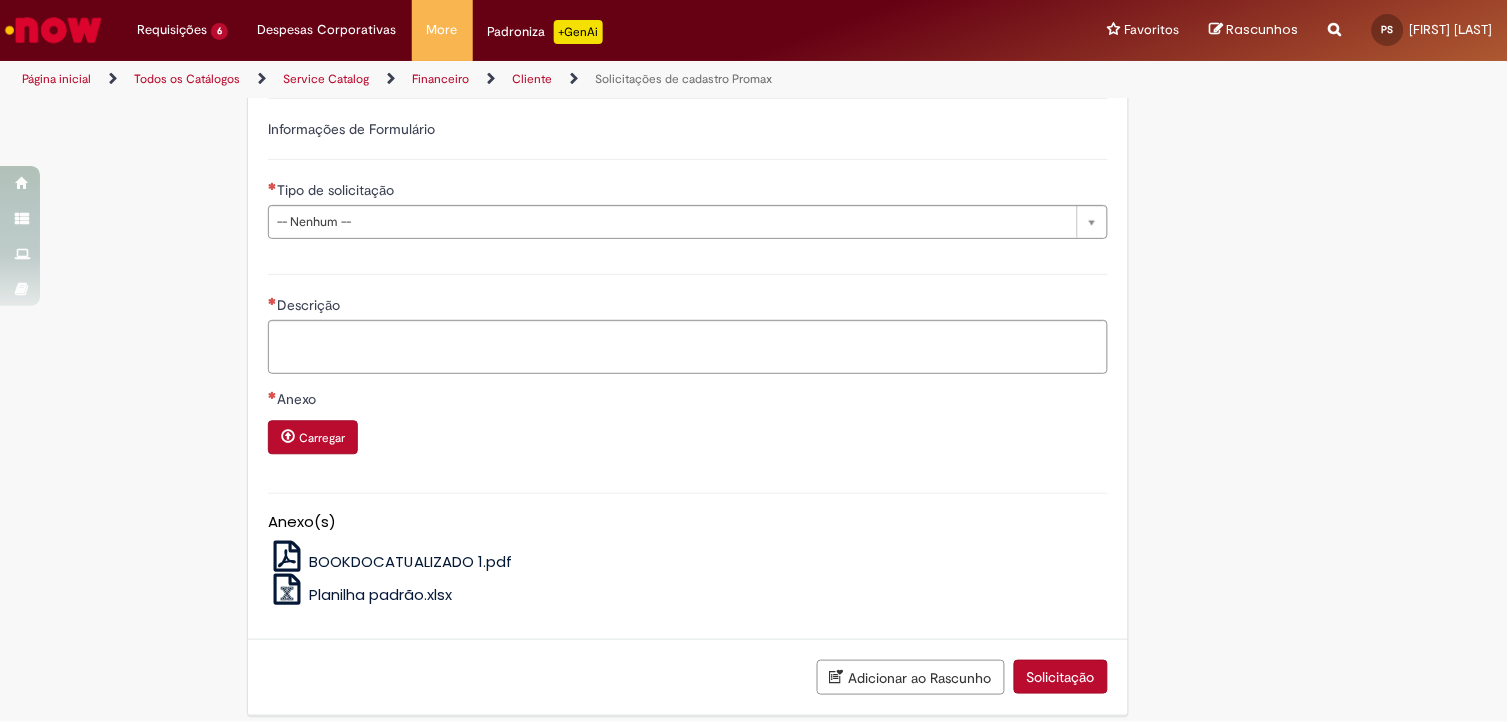 type 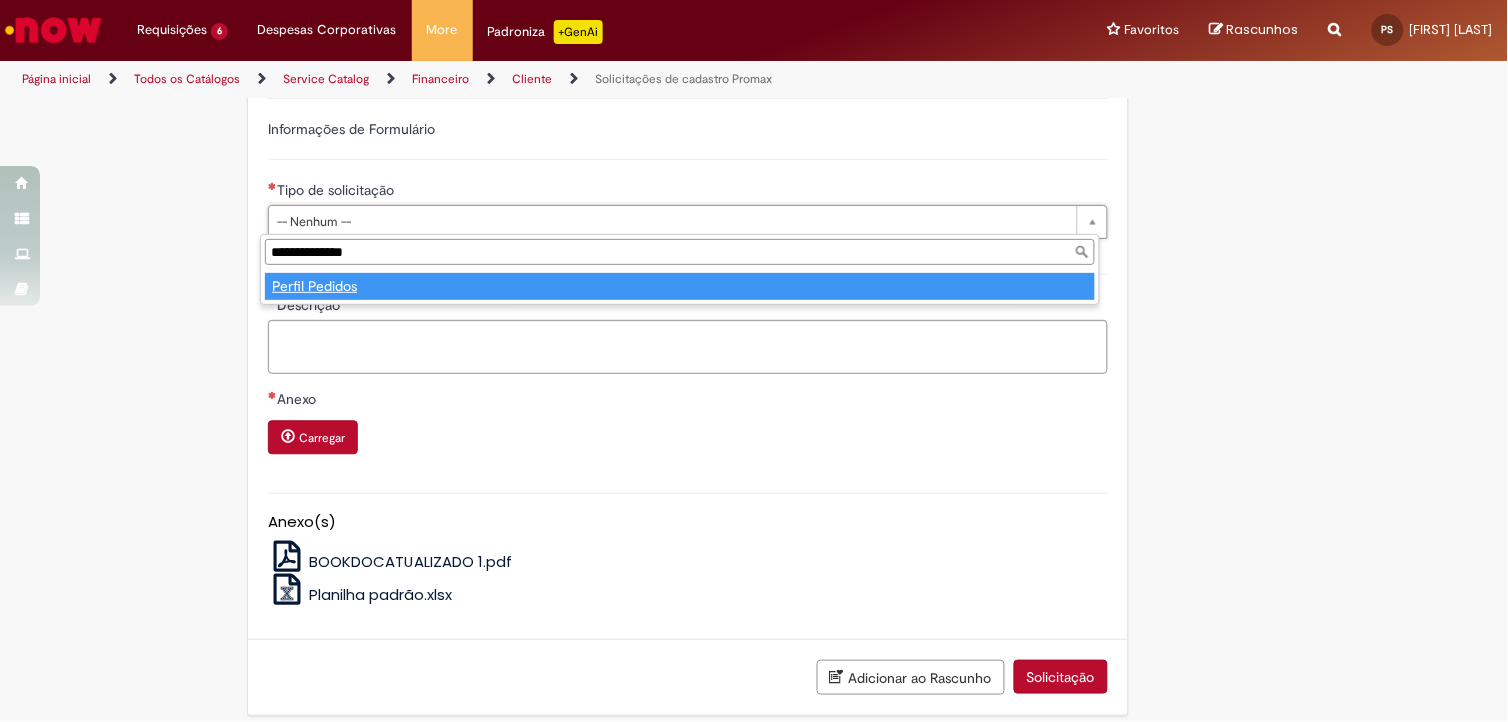 click on "**********" at bounding box center [680, 269] 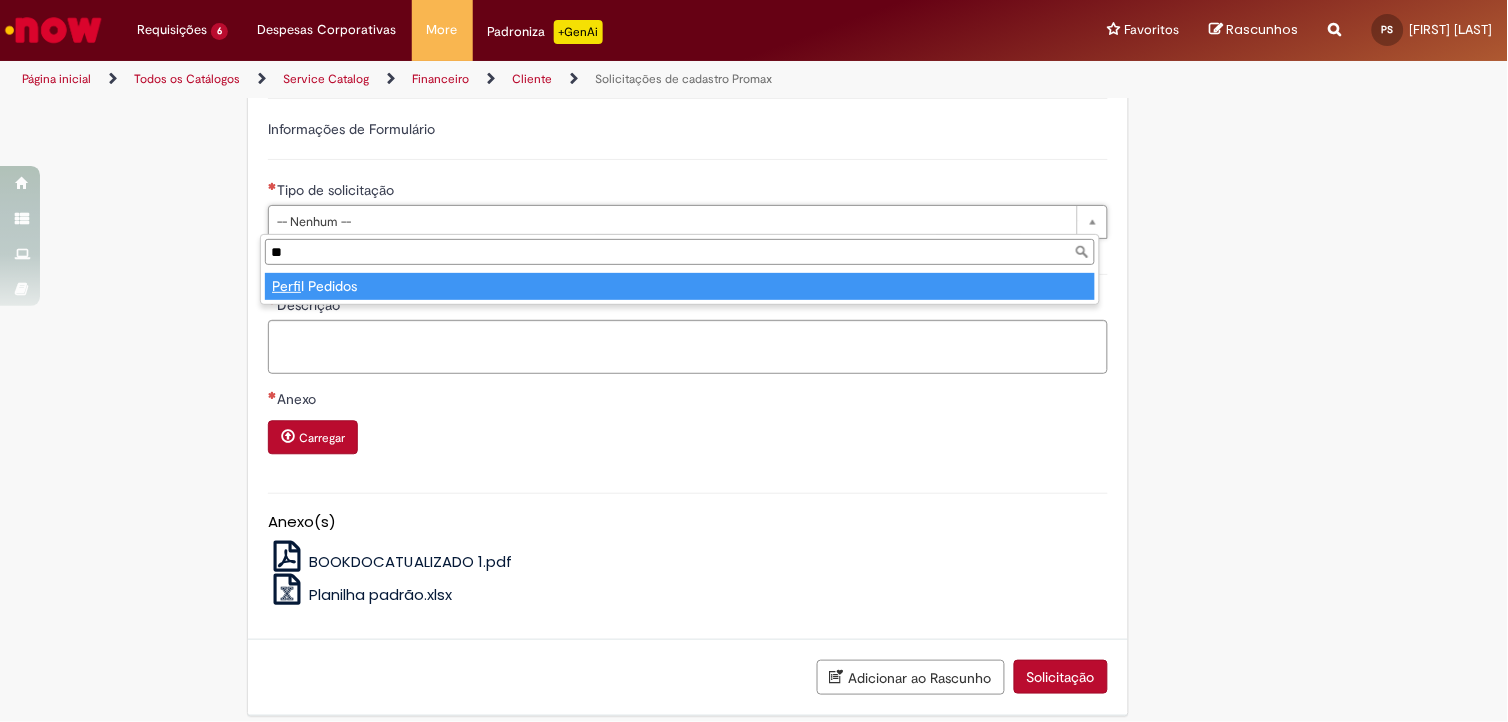 type on "*" 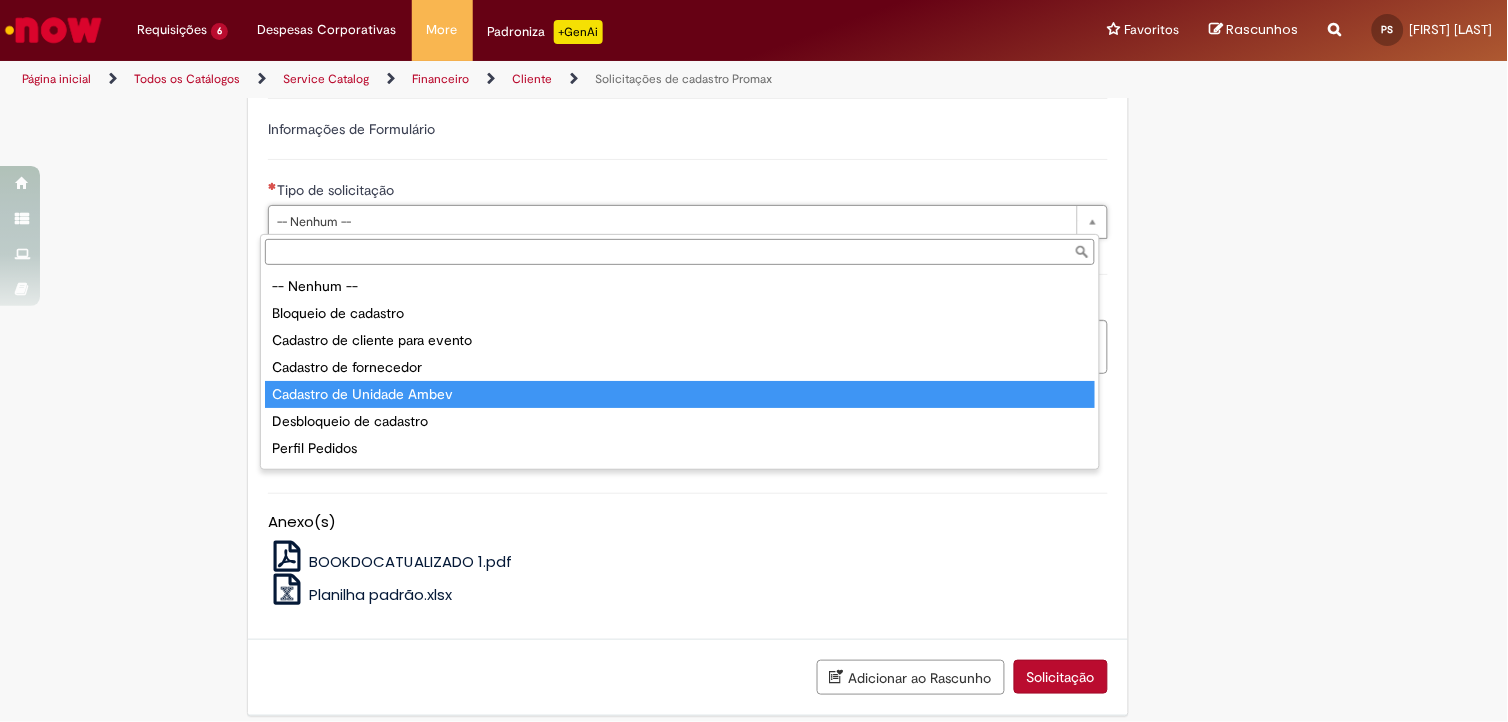 scroll, scrollTop: 77, scrollLeft: 0, axis: vertical 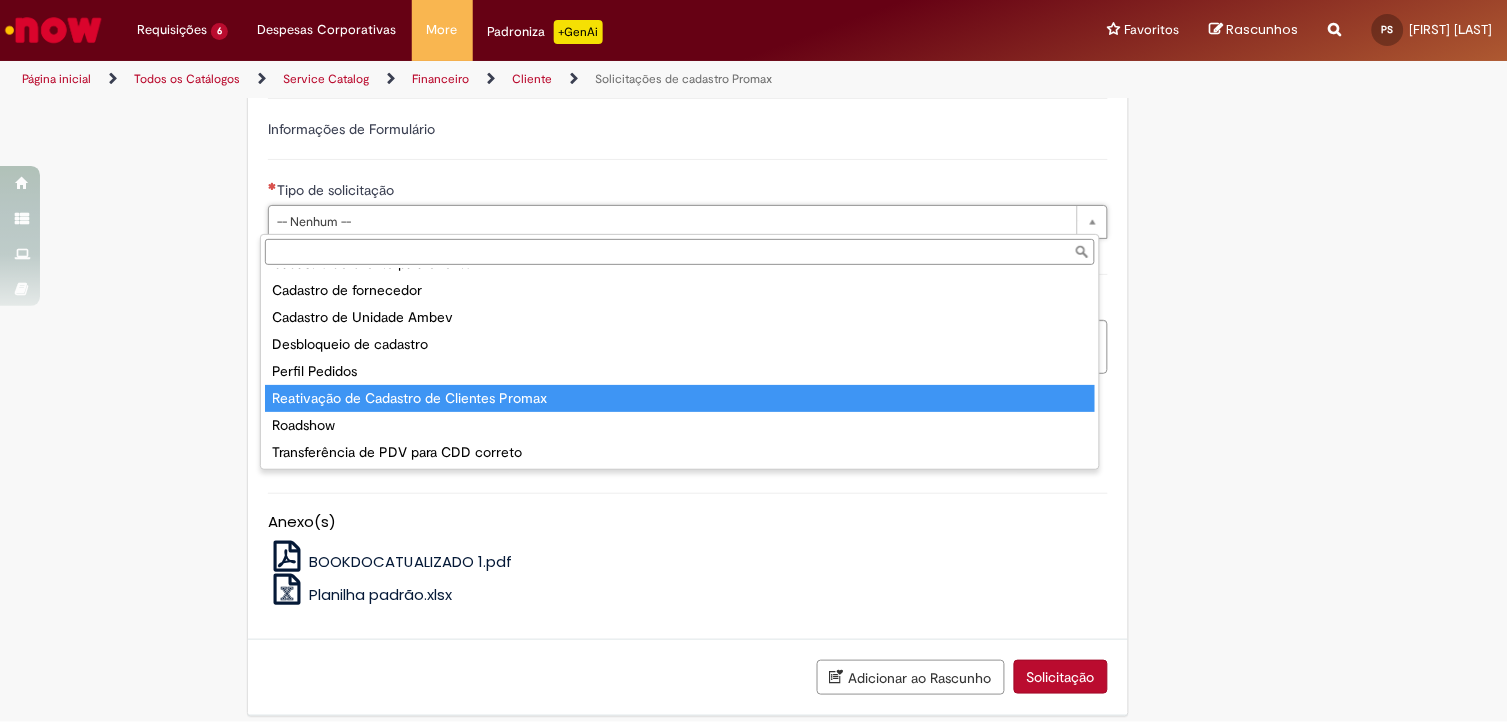 type 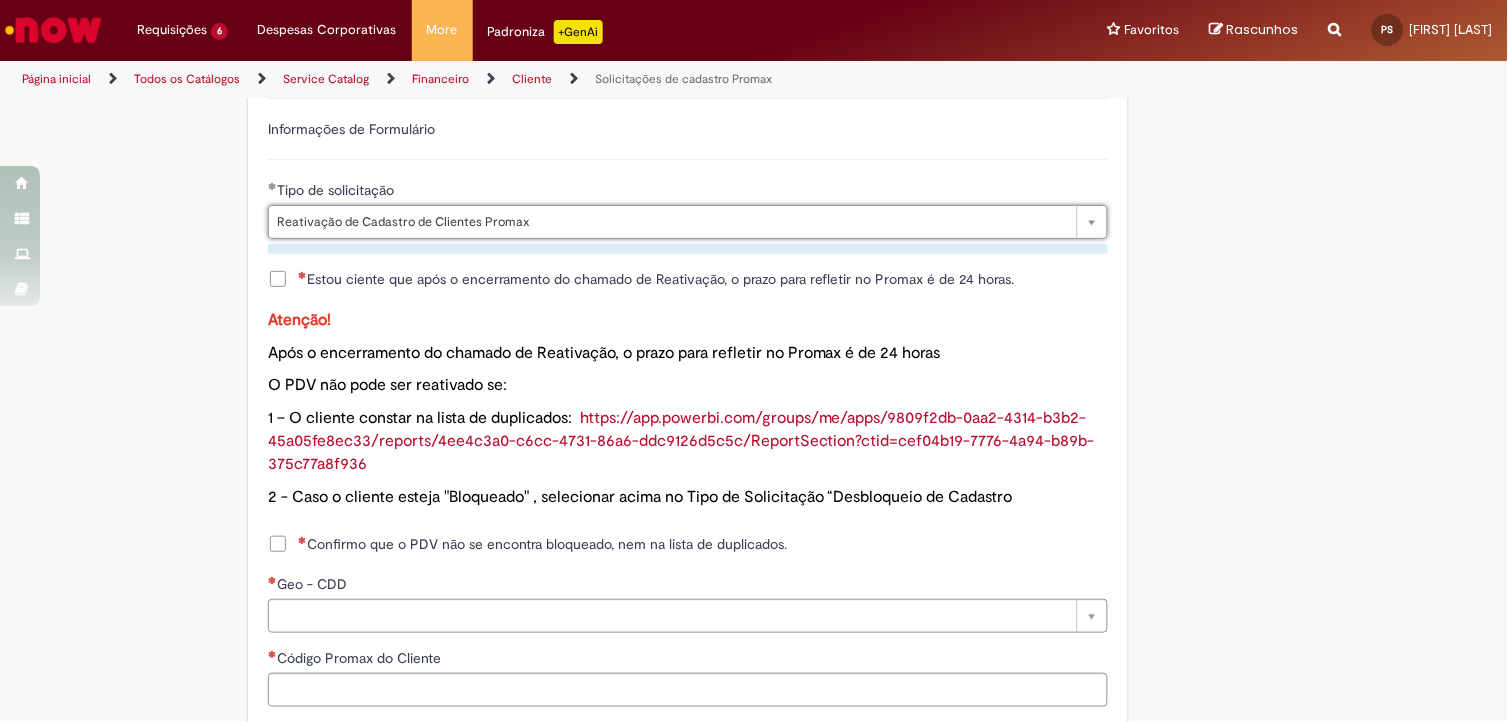 click on "Estou ciente que após o encerramento do chamado de Reativação, o prazo para refletir no Promax é de 24 horas." at bounding box center [656, 279] 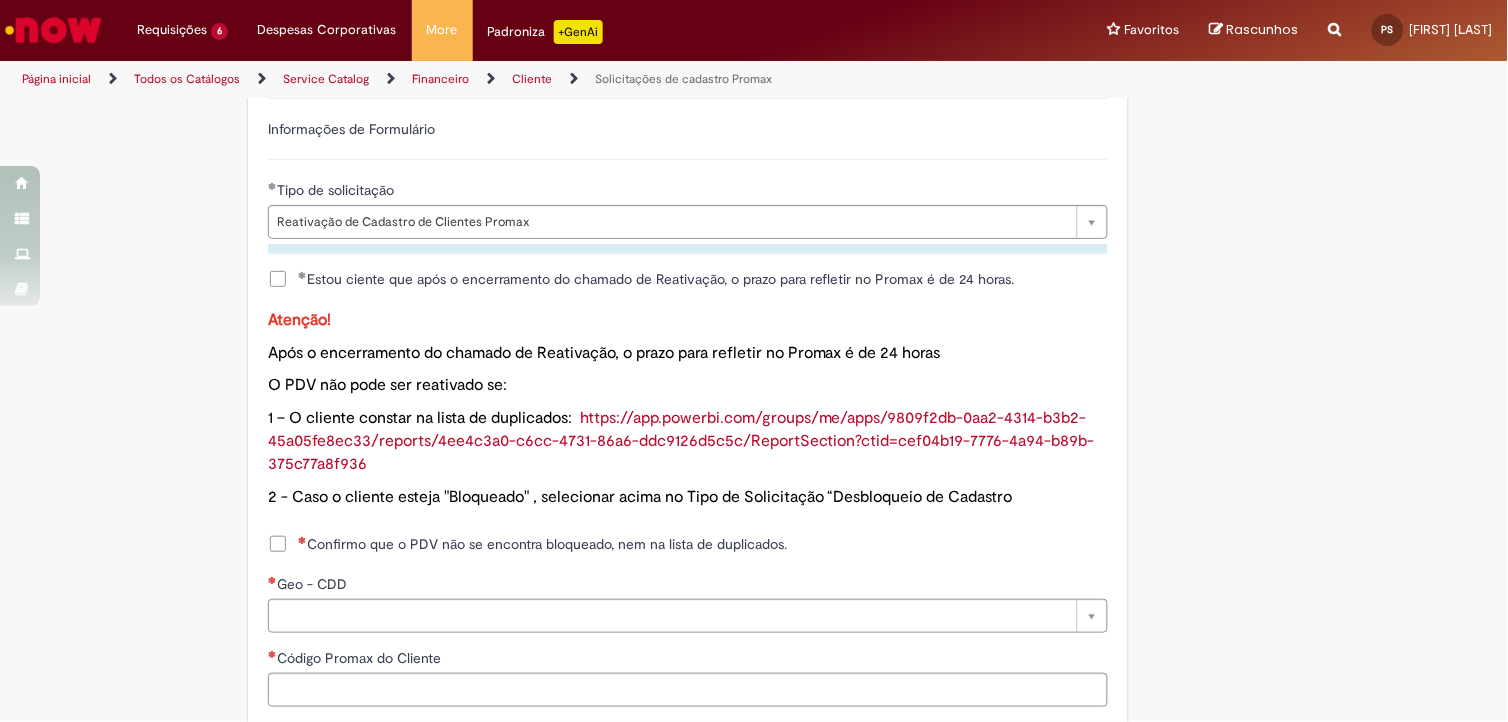 scroll, scrollTop: 1222, scrollLeft: 0, axis: vertical 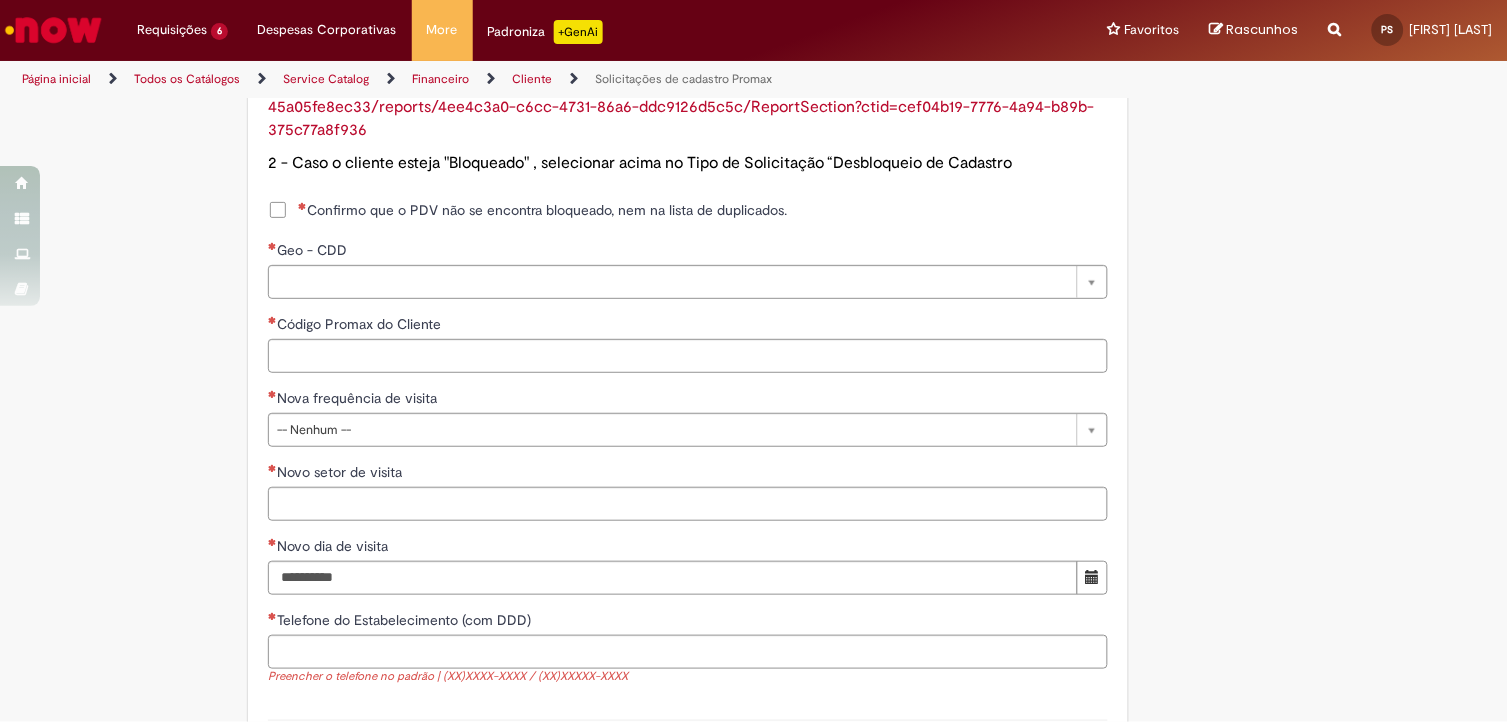 click on "Confirmo que o PDV não se encontra bloqueado, nem na lista de duplicados." at bounding box center [542, 210] 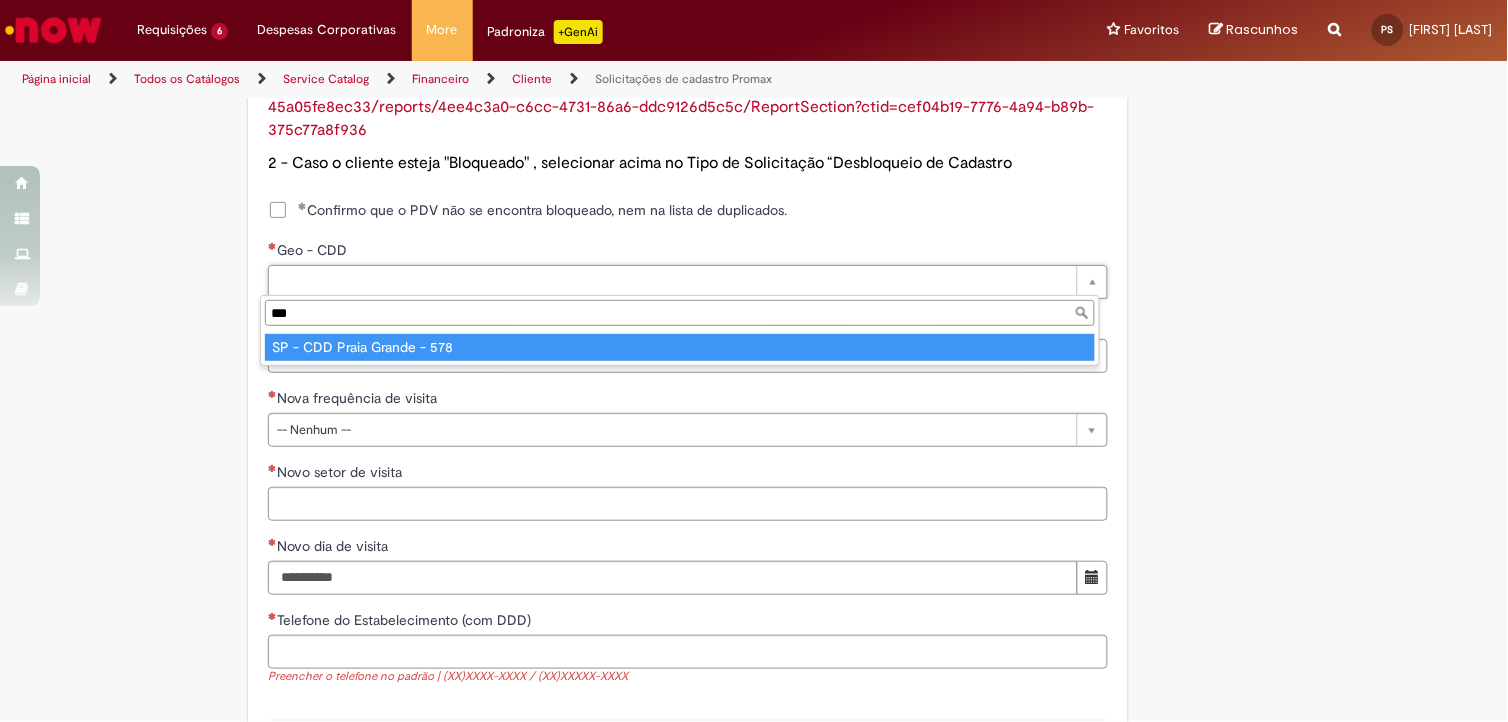 type on "***" 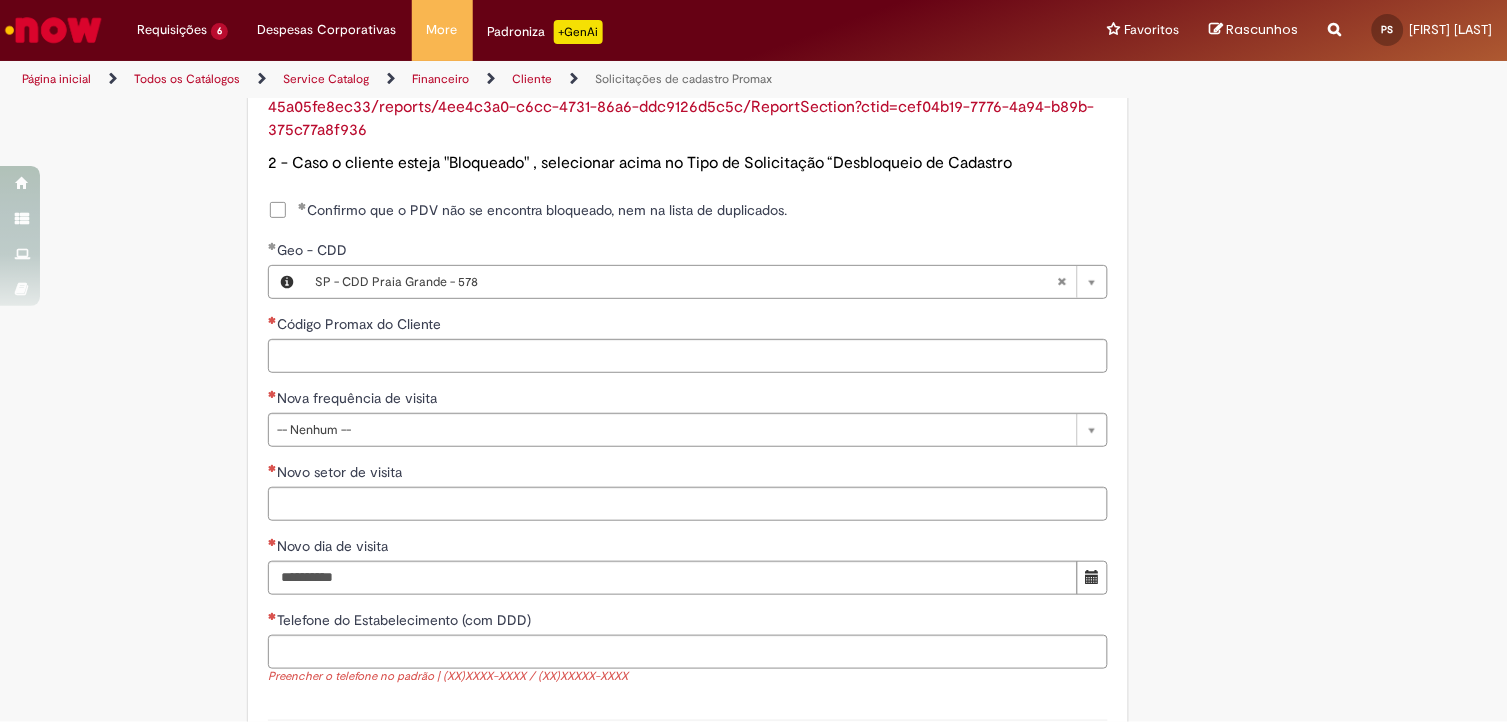 click on "124 resultados para solicitação de cadastro
Requisições   6
Exibir Todas as Solicitações
Solicitações de cadastro Promax
um dia atrás um dia atrás  R13273272
Solicitações de cadastro Promax
4d atrás 4 dias atrás  R13258925
Solicitações de cadastro Promax
5d atrás 5 dias atrás  R13253006
Solicitações de cadastro Promax
8d atrás 8 dias atrás  R13241320
Solicitações de cadastro Promax
9d atrás 9 dias atrás  R13239300
Solicitações de cadastro Promax
9d atrás 9 dias atrás  R13239268
Requisições   6
Exibir Todas as Solicitações
Solicitações de cadastro Promax
um dia atrás um dia atrás  R13273272
Solicitações de cadastro Promax
4d atrás 4 dias atrás" at bounding box center [754, 361] 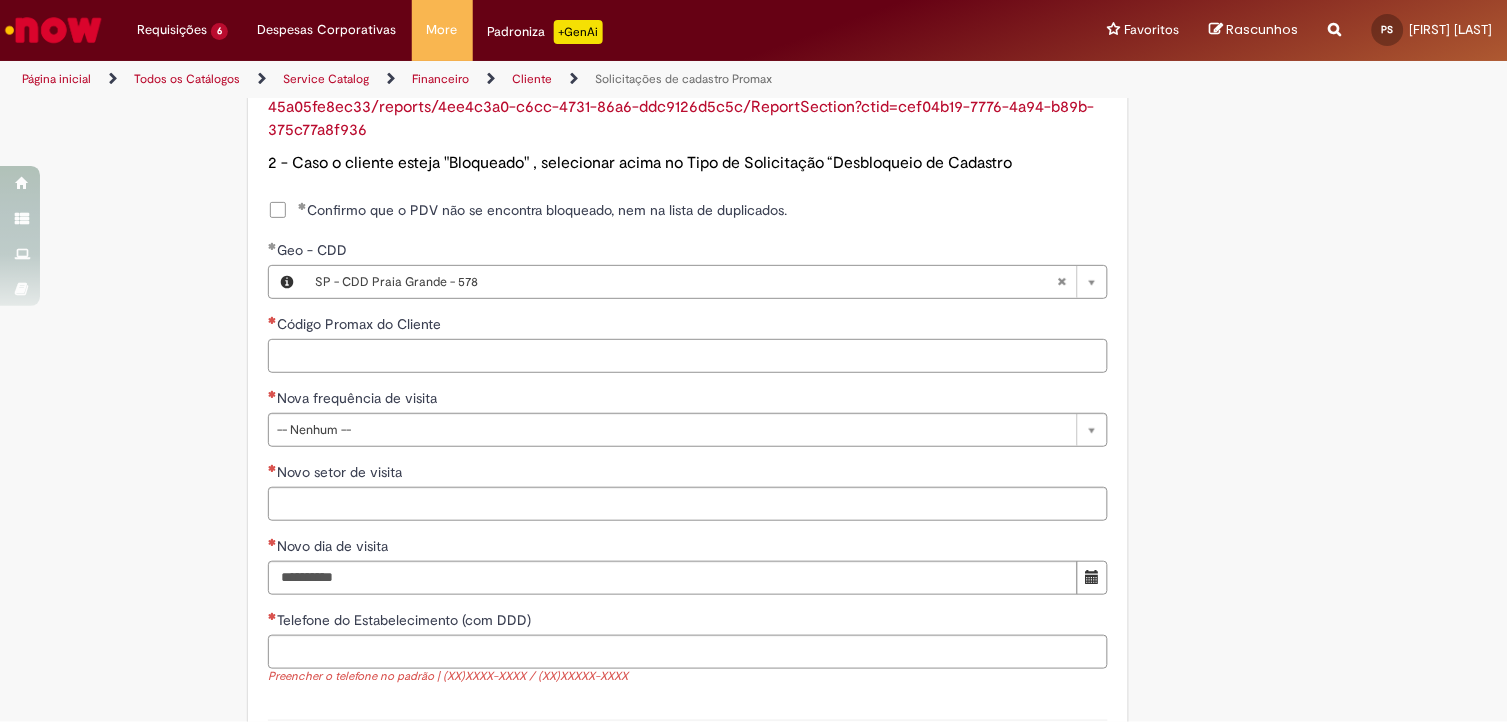 click on "Código Promax do Cliente" at bounding box center (688, 356) 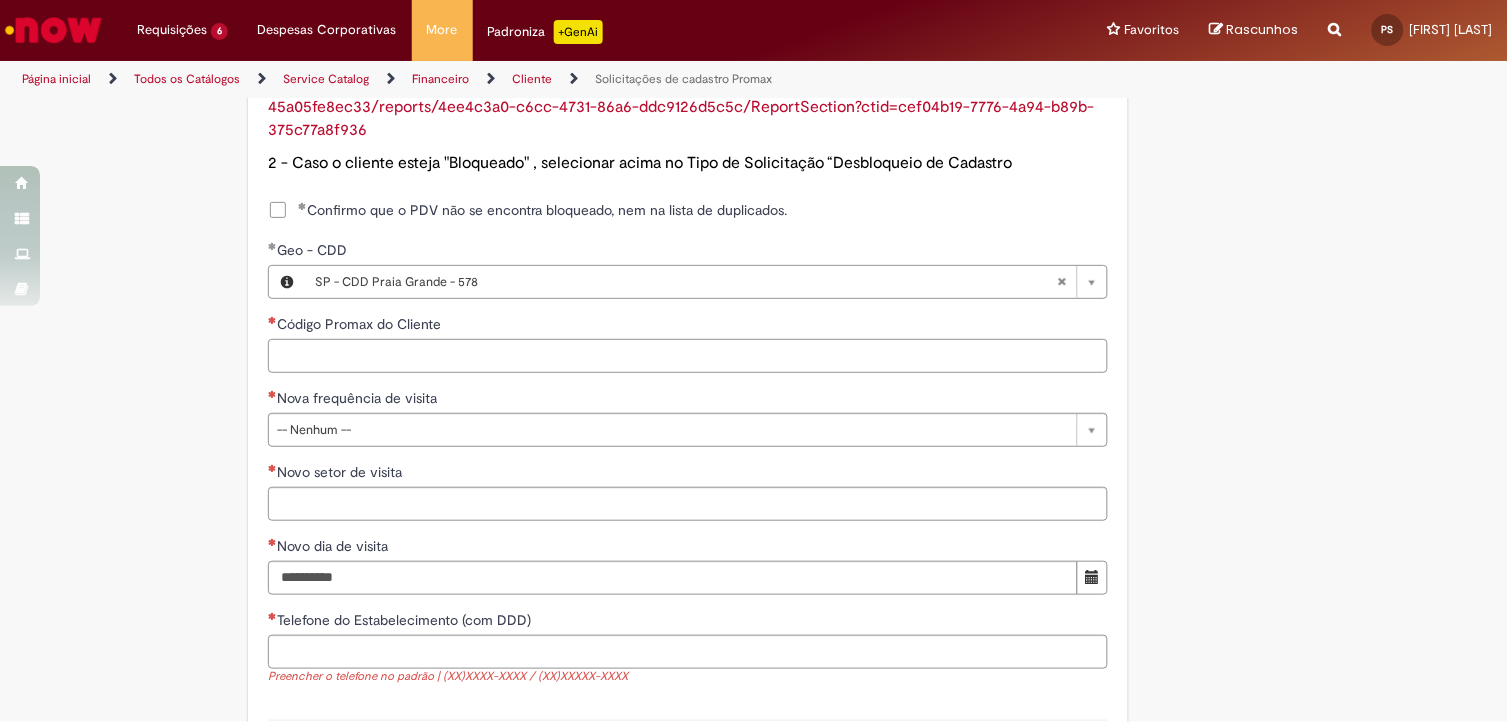 paste on "*****" 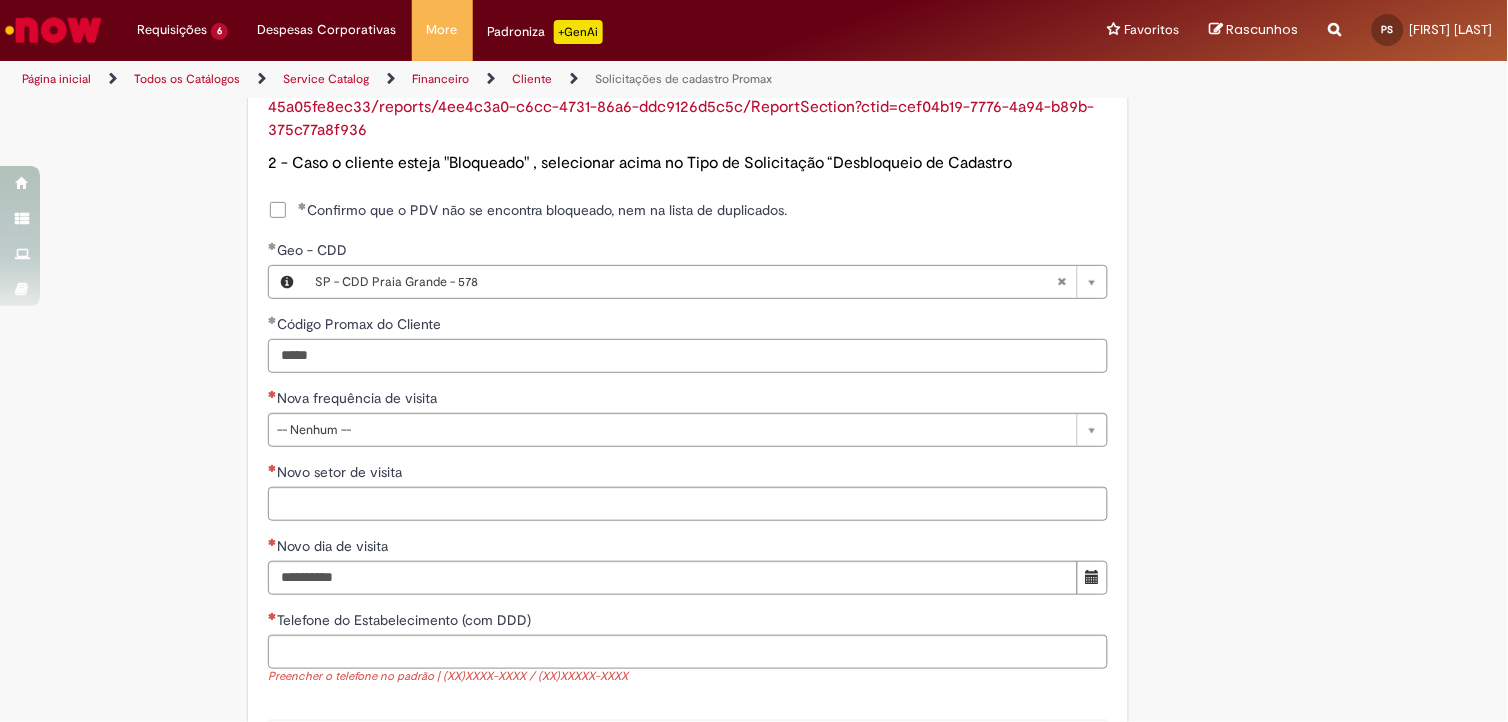 type on "*****" 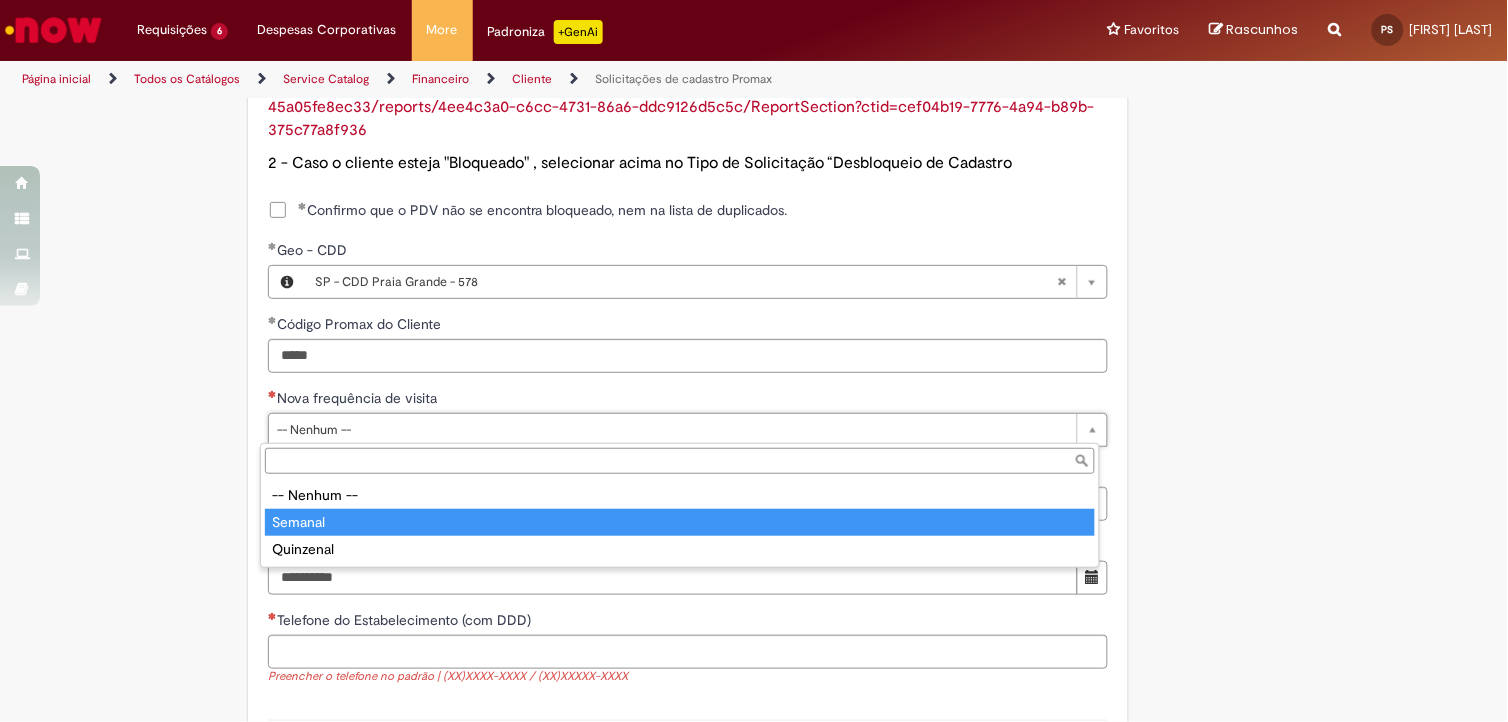 type on "*******" 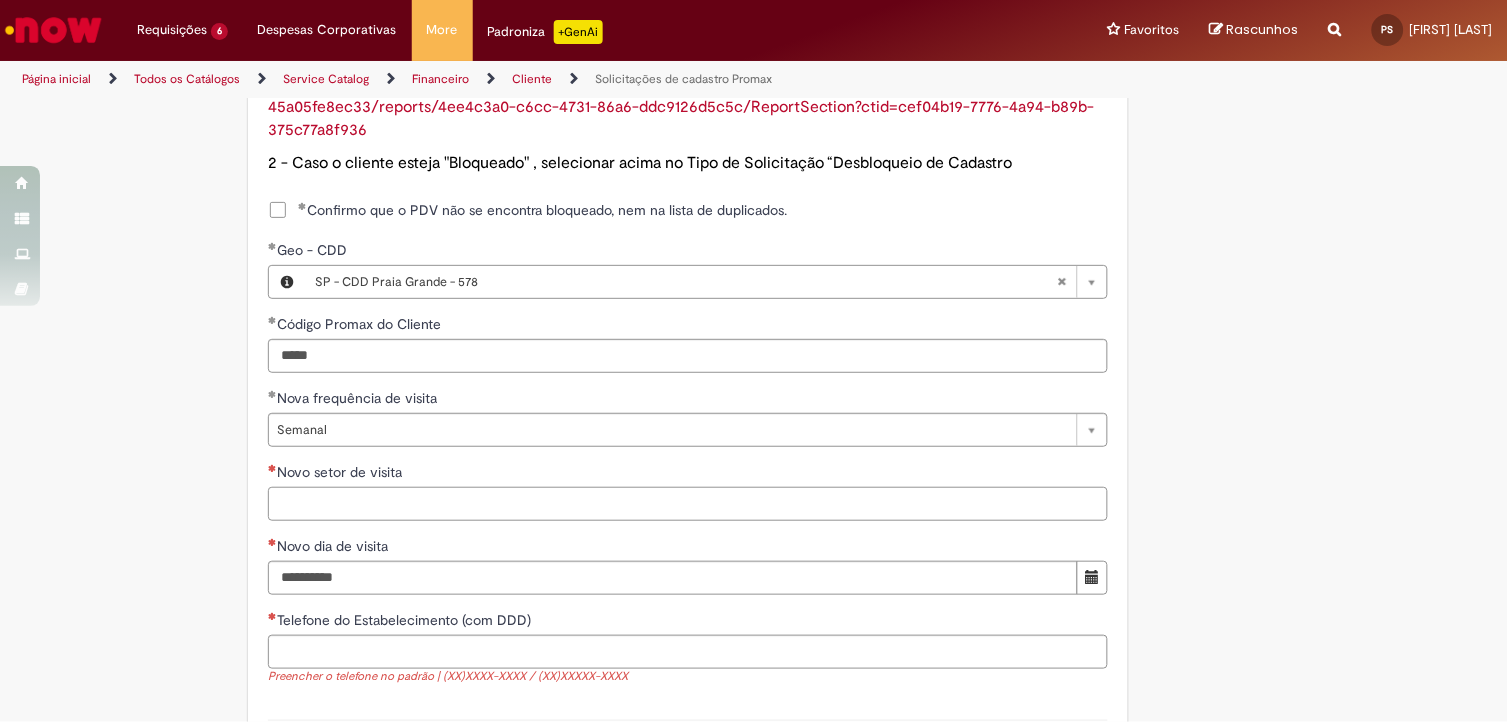 click on "Novo setor de visita" at bounding box center (688, 504) 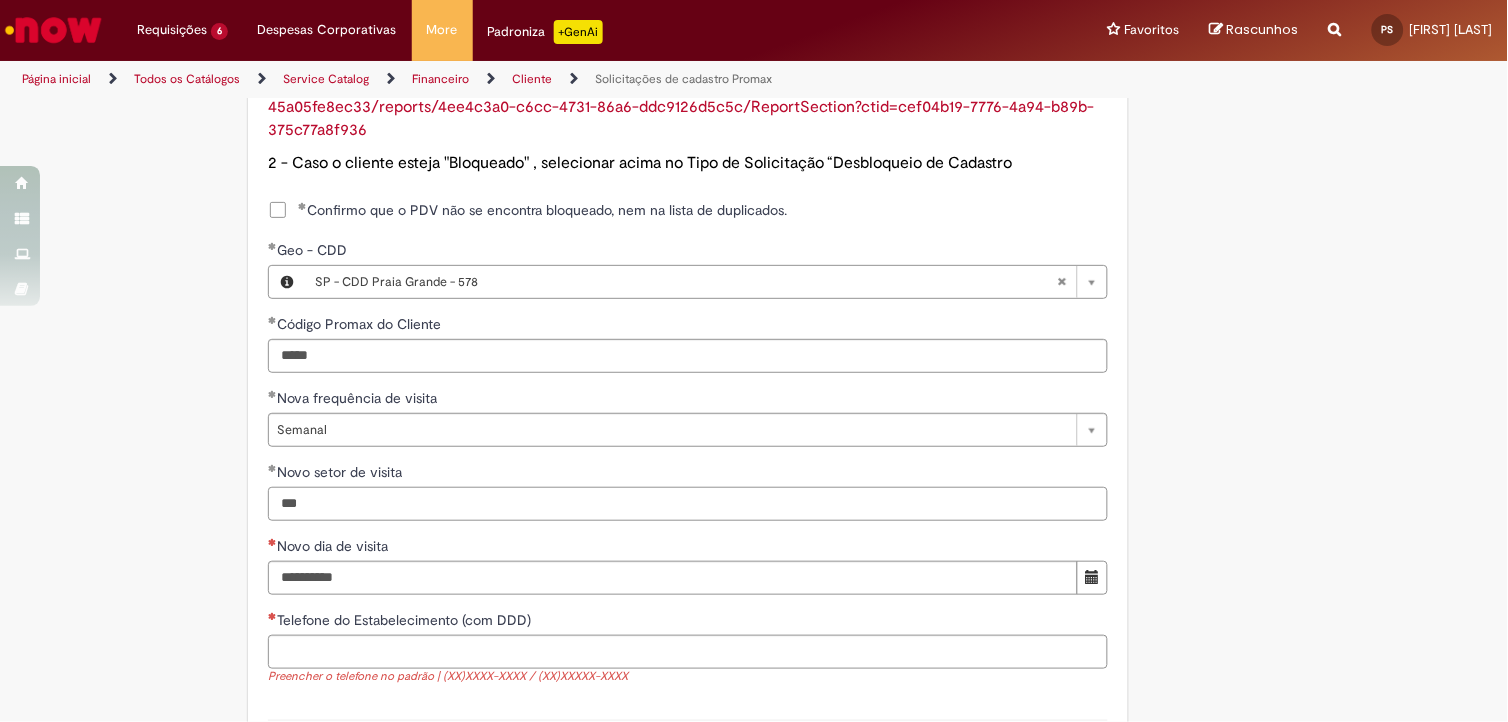 type on "***" 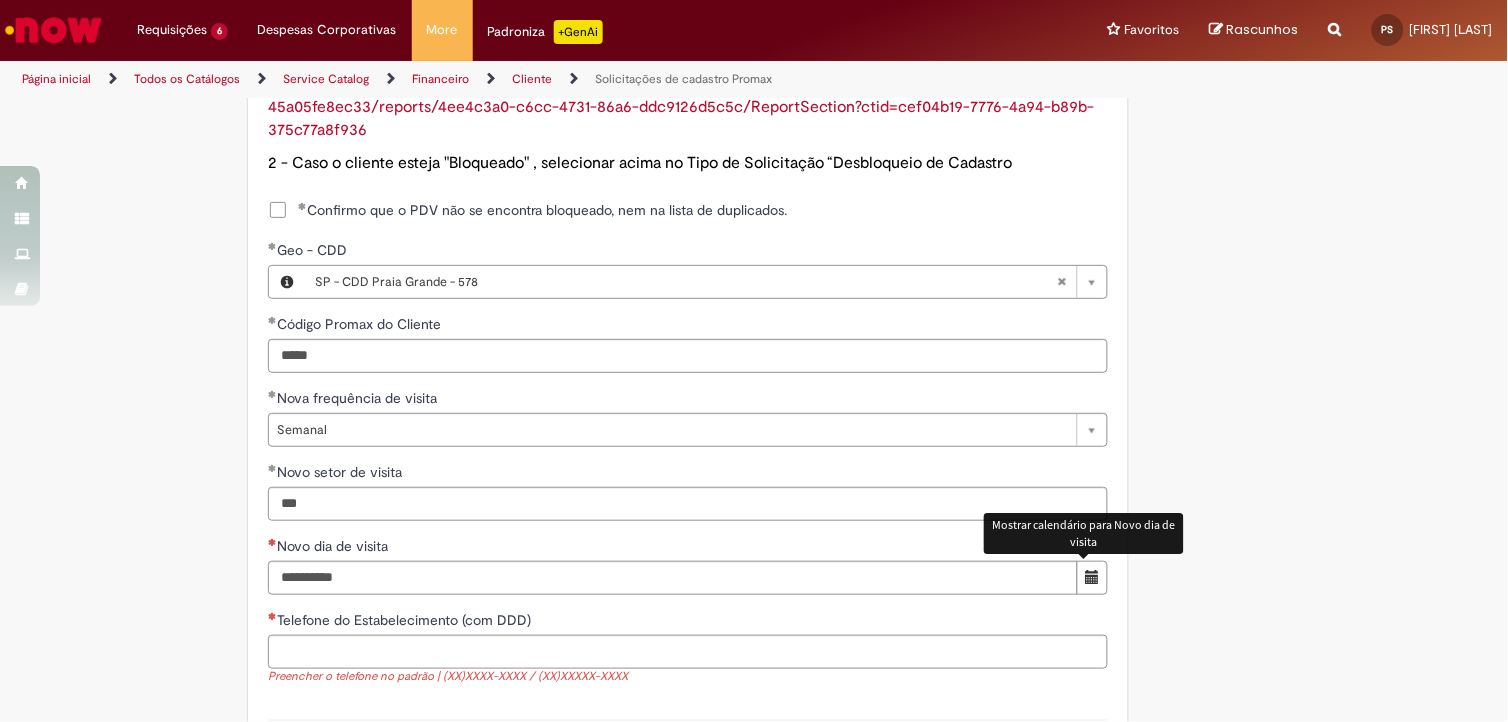 click at bounding box center (1092, 577) 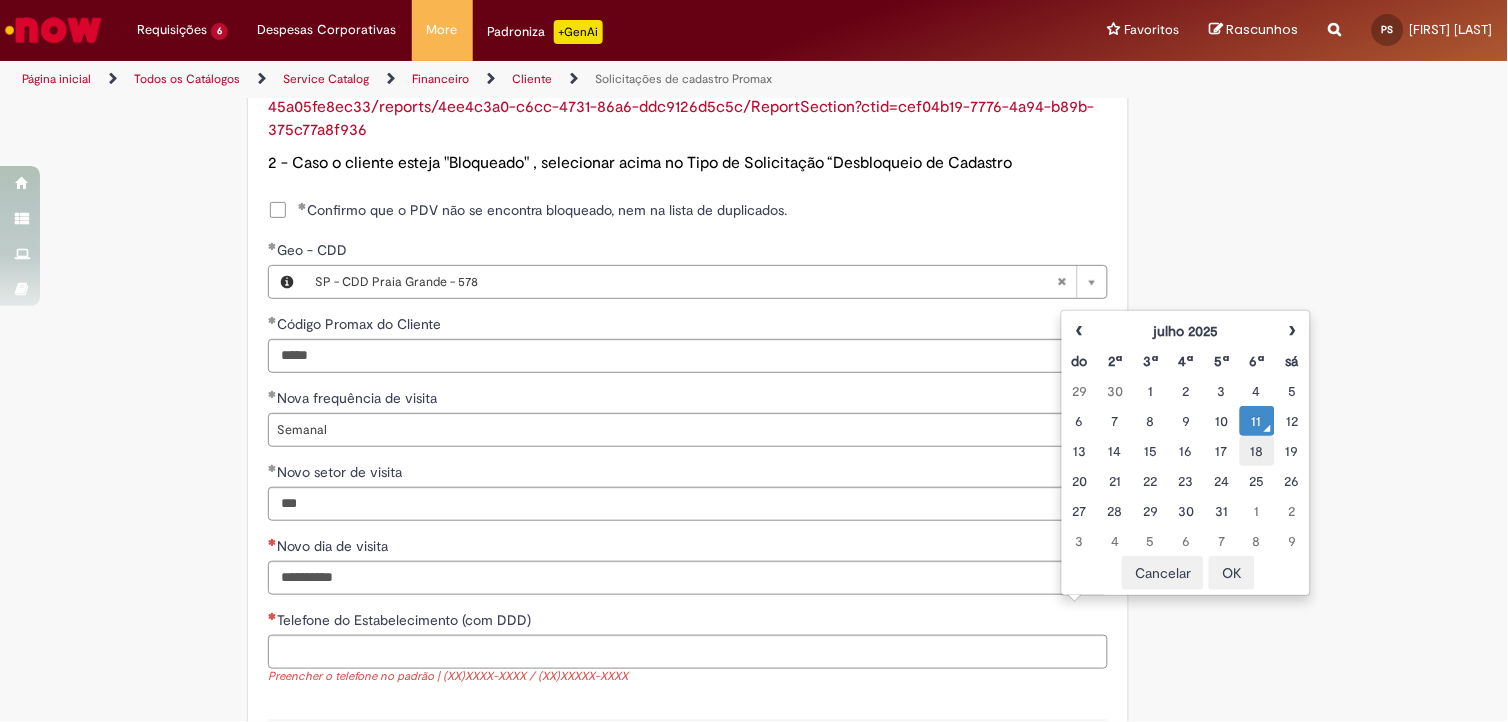 click on "18" at bounding box center (1257, 451) 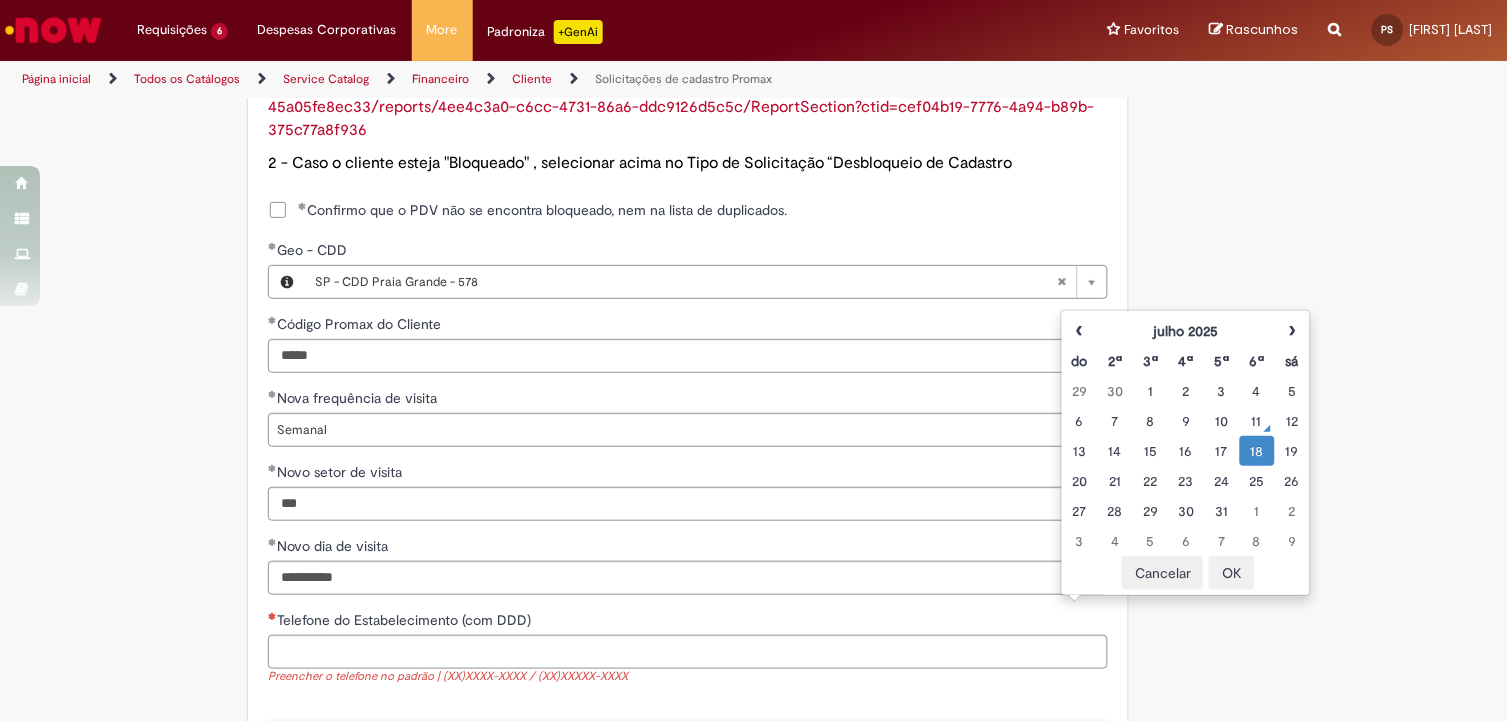 type on "**********" 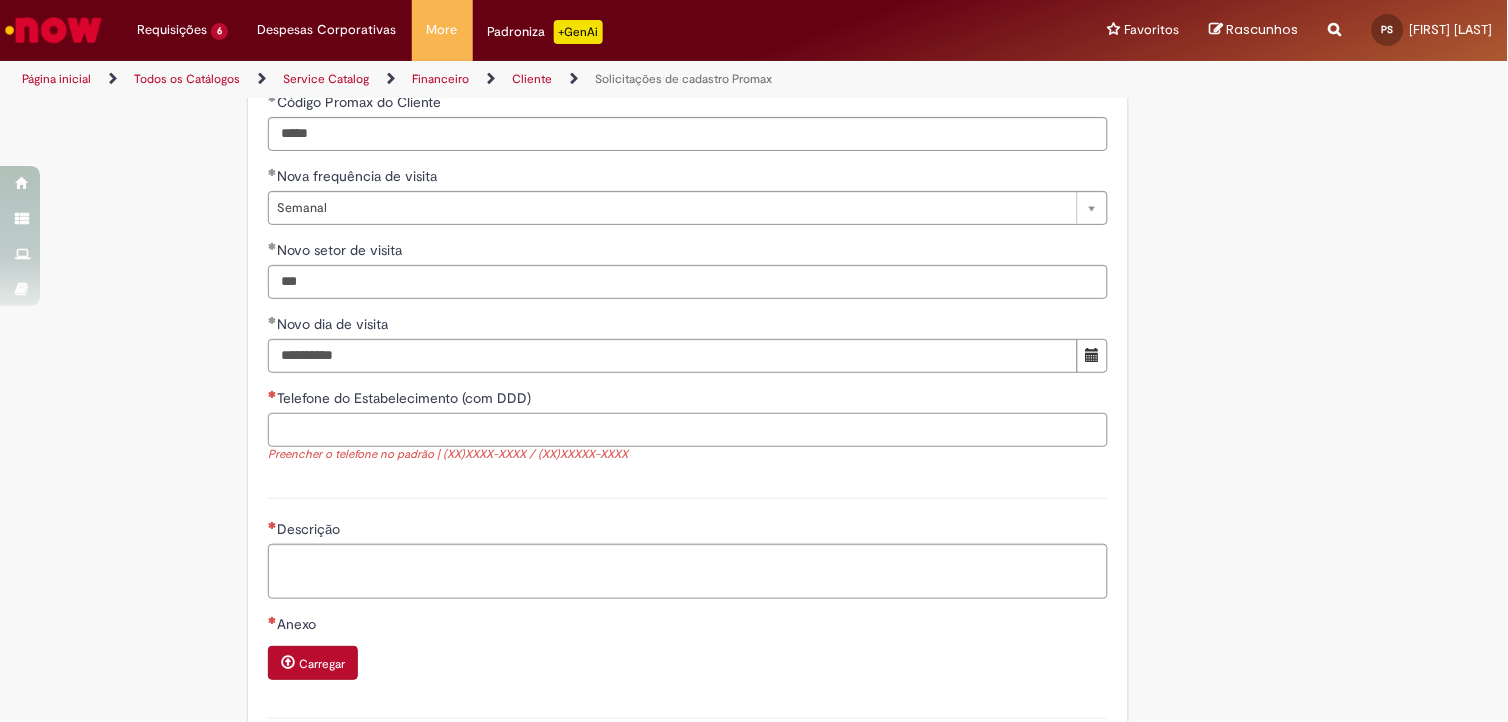 click on "Telefone do Estabelecimento (com DDD)" at bounding box center [688, 430] 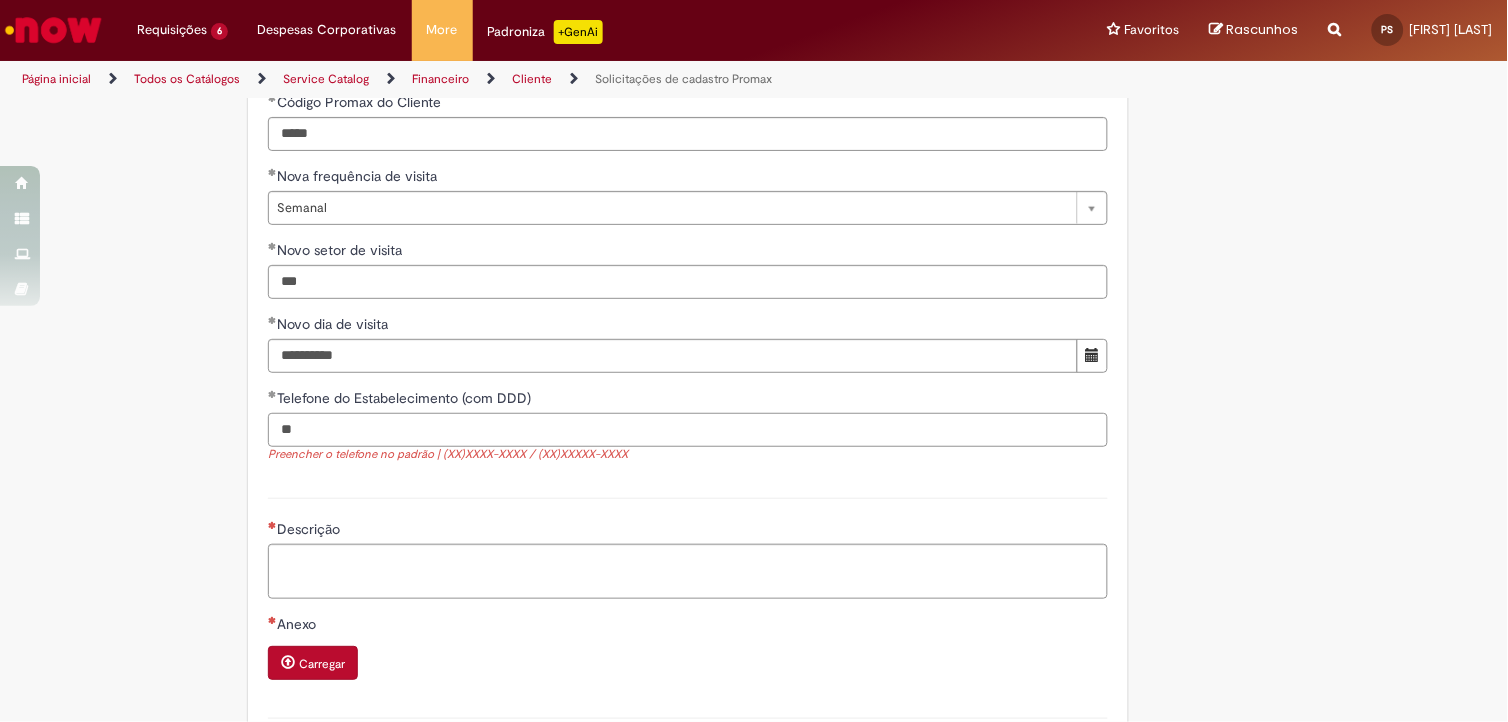 paste on "**********" 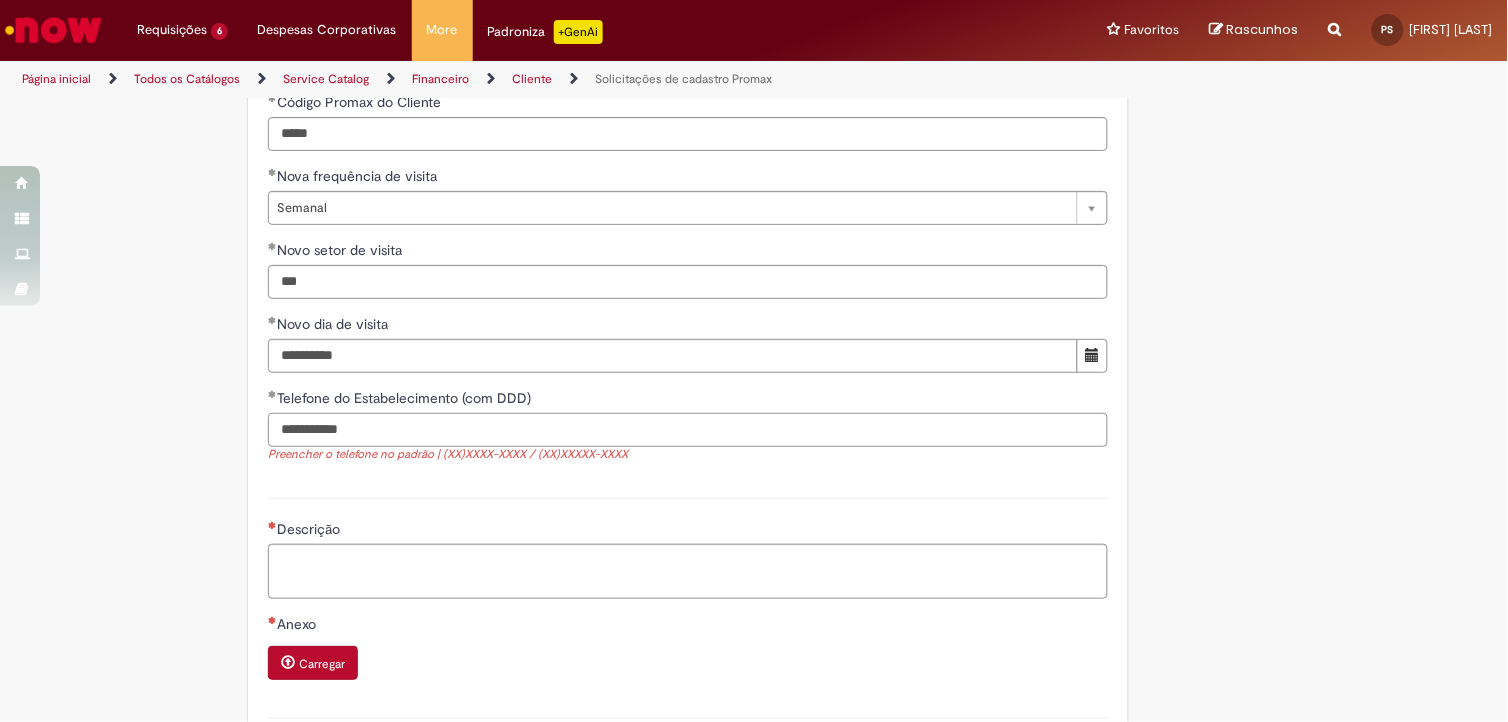 scroll, scrollTop: 1666, scrollLeft: 0, axis: vertical 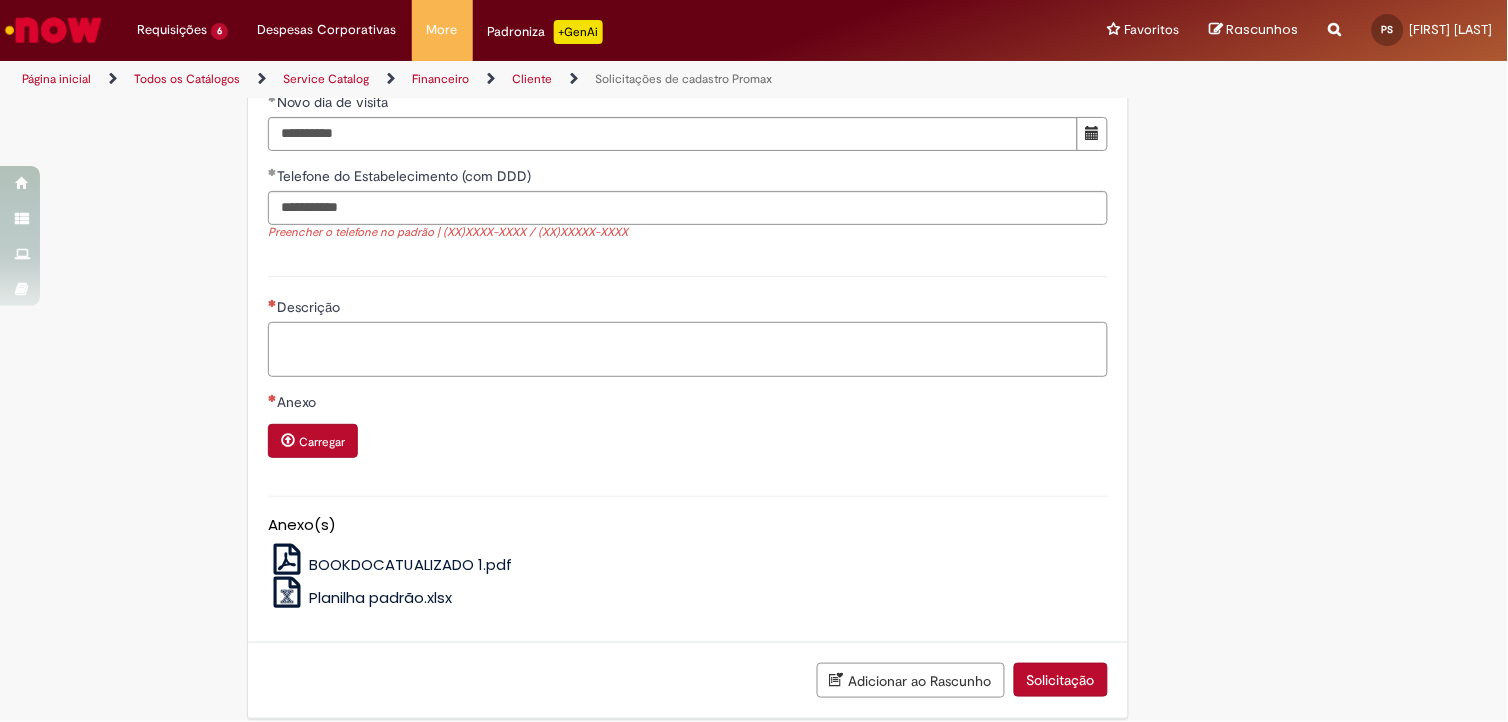 type on "**********" 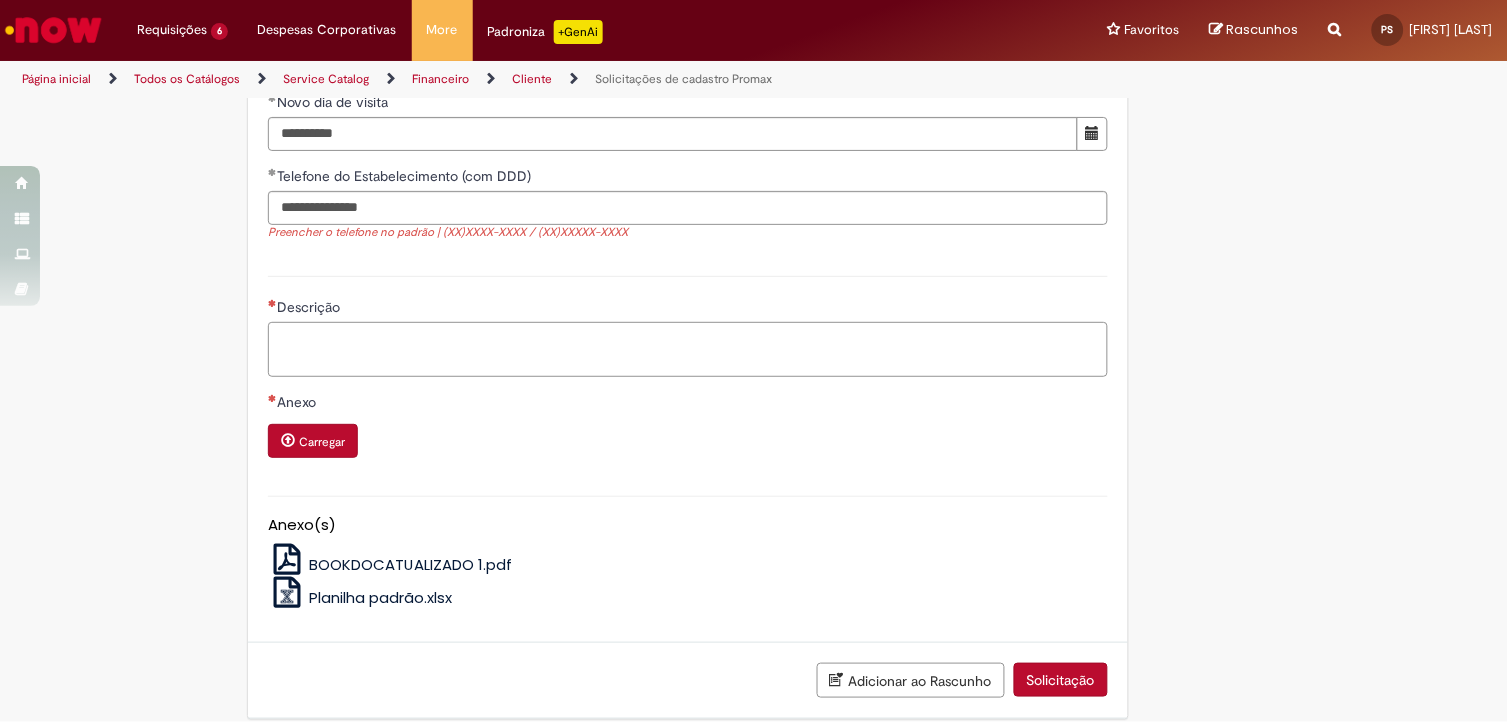 click on "Descrição" at bounding box center [688, 349] 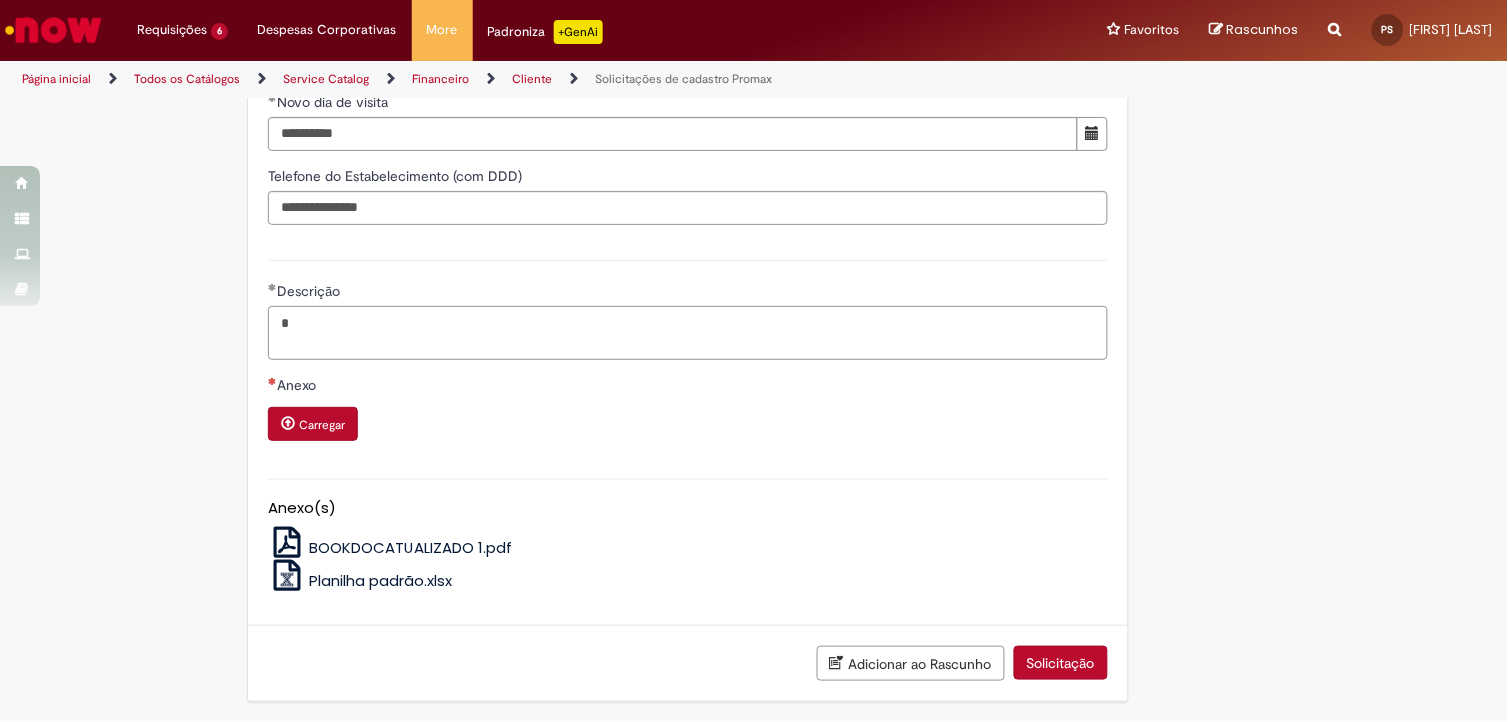 type on "*" 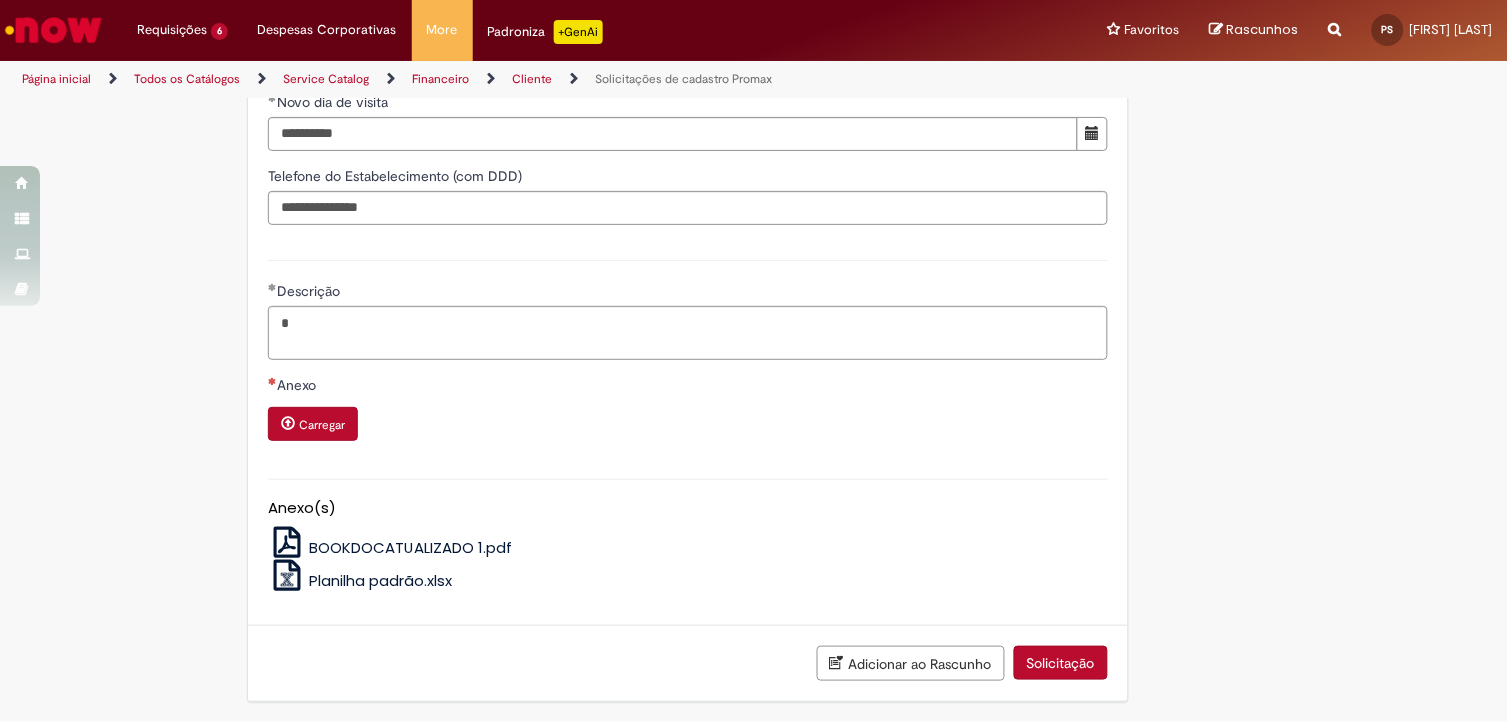 click on "Anexo
Carregar" at bounding box center [688, 417] 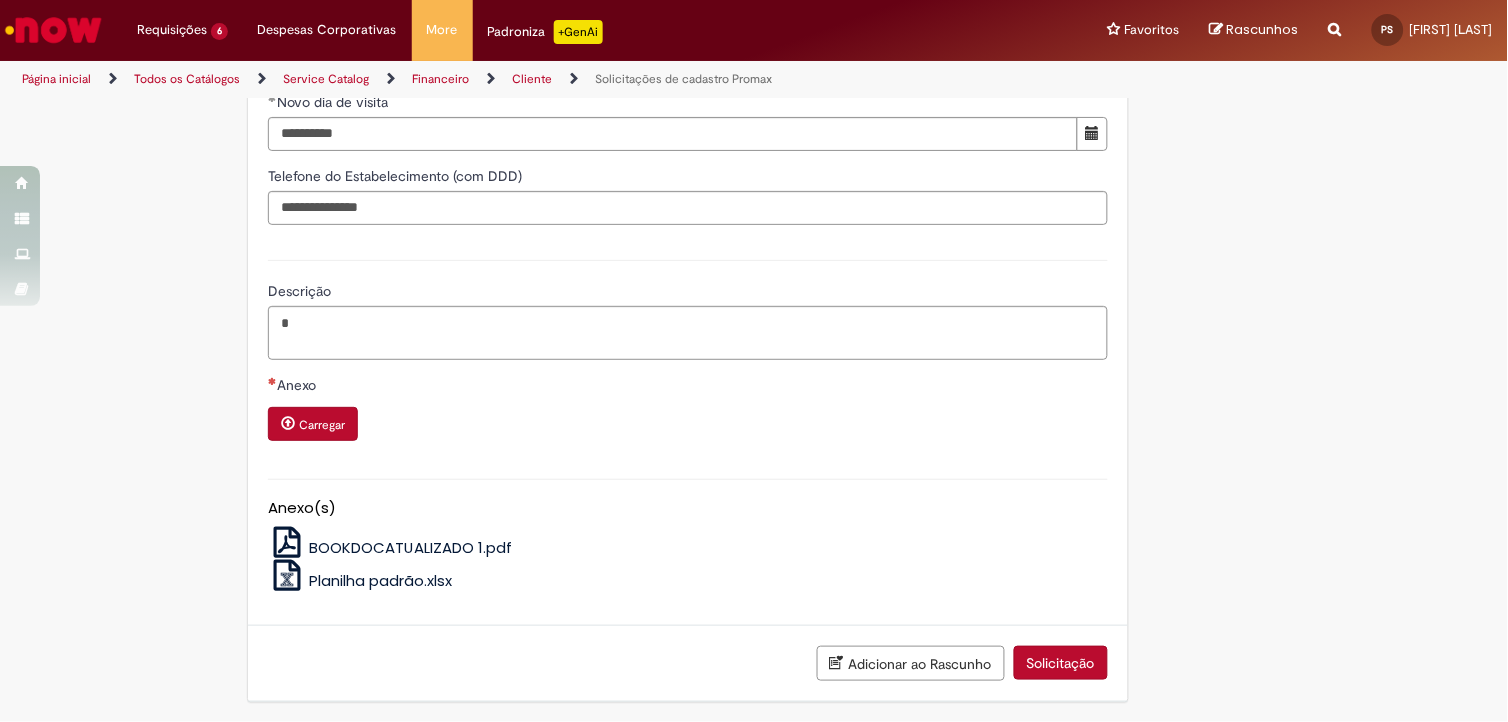 click on "Planilha padrão.xlsx" at bounding box center [380, 580] 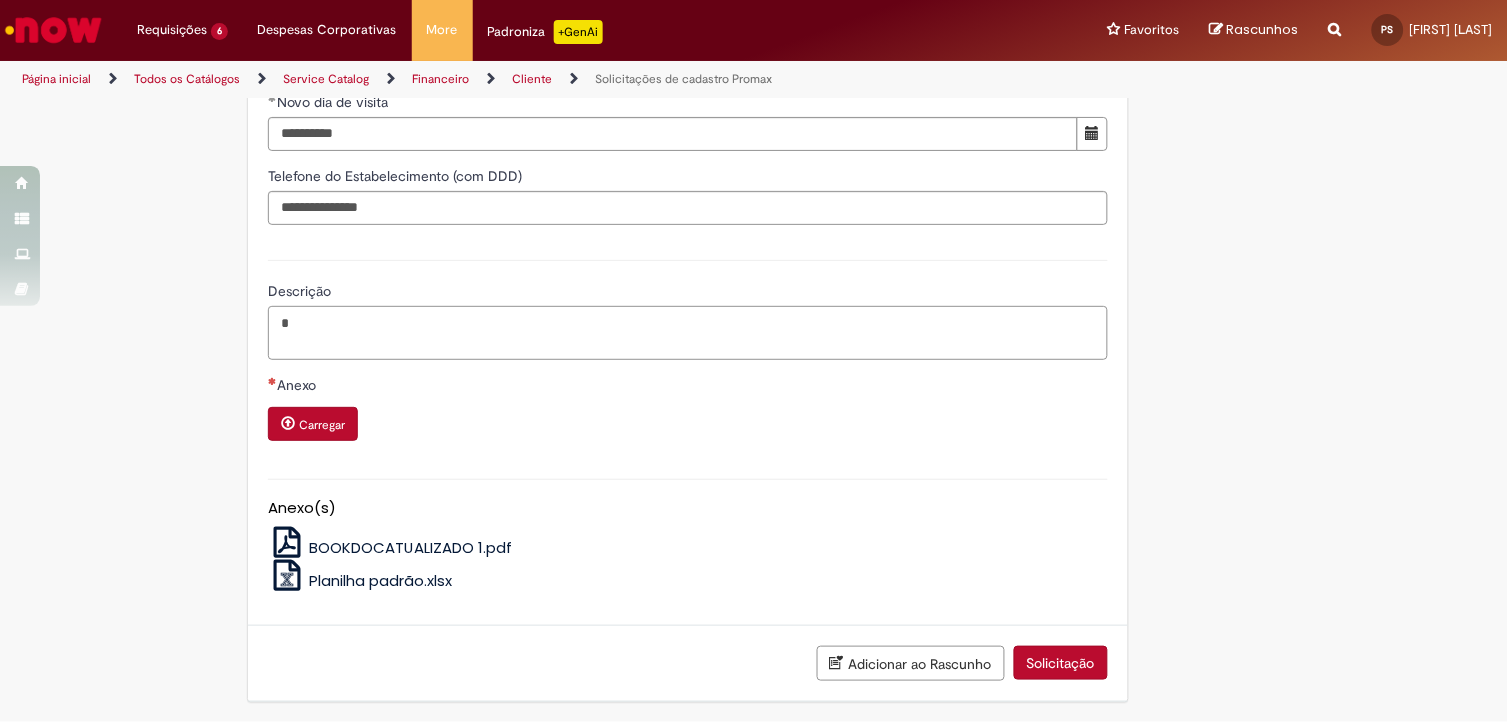 click on "*" at bounding box center [688, 333] 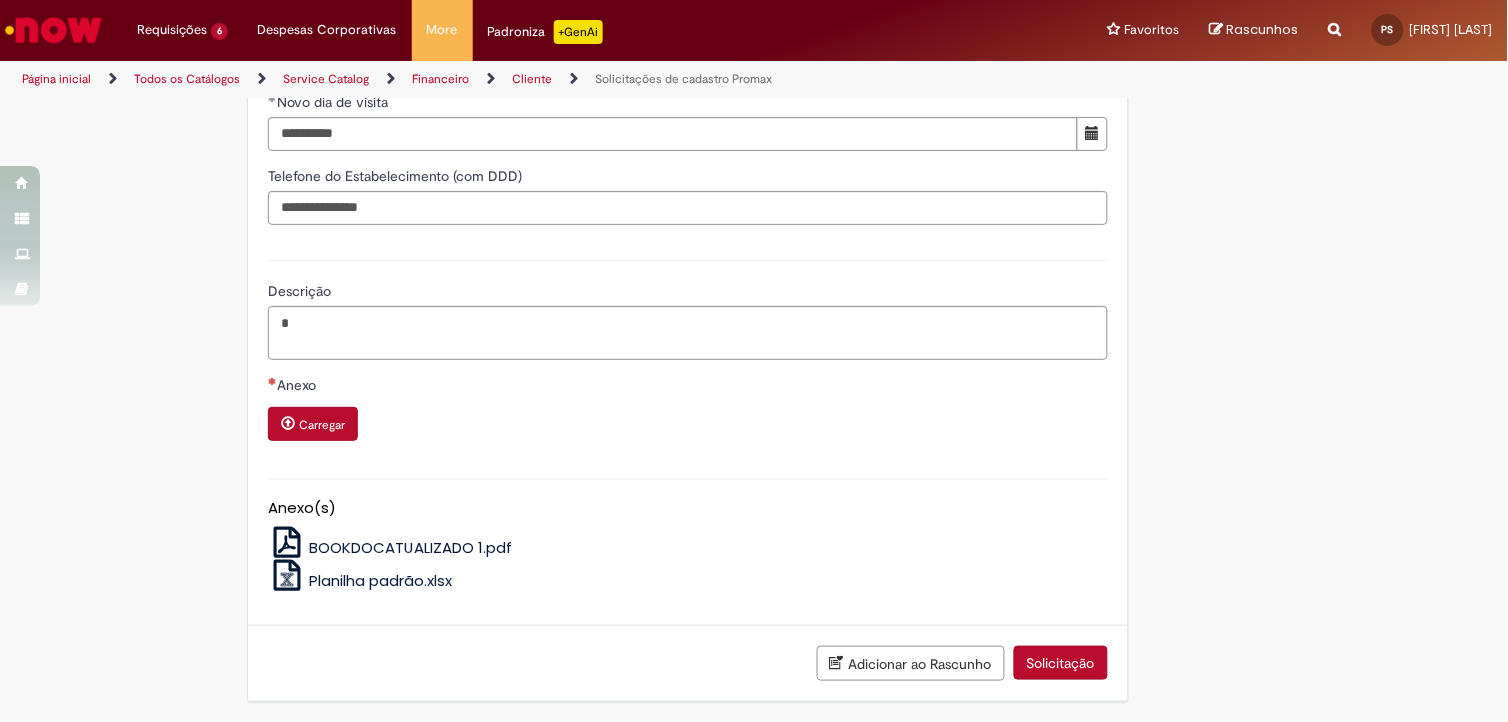 click on "Tire dúvidas com LupiAssist    +GenAI
Oi! Eu sou LupiAssist, uma Inteligência Artificial Generativa em constante aprendizado   Meu conteúdo é monitorado para trazer uma melhor experiência
Dúvidas comuns:
Só mais um instante, estou consultando nossas bases de conhecimento  e escrevendo a melhor resposta pra você!
Title
Lorem ipsum dolor sit amet    Fazer uma nova pergunta
Gerei esta resposta utilizando IA Generativa em conjunto com os nossos padrões. Em caso de divergência, os documentos oficiais prevalecerão.
Saiba mais em:
Ou ligue para:
E aí, te ajudei?
Sim, obrigado!" at bounding box center (754, -421) 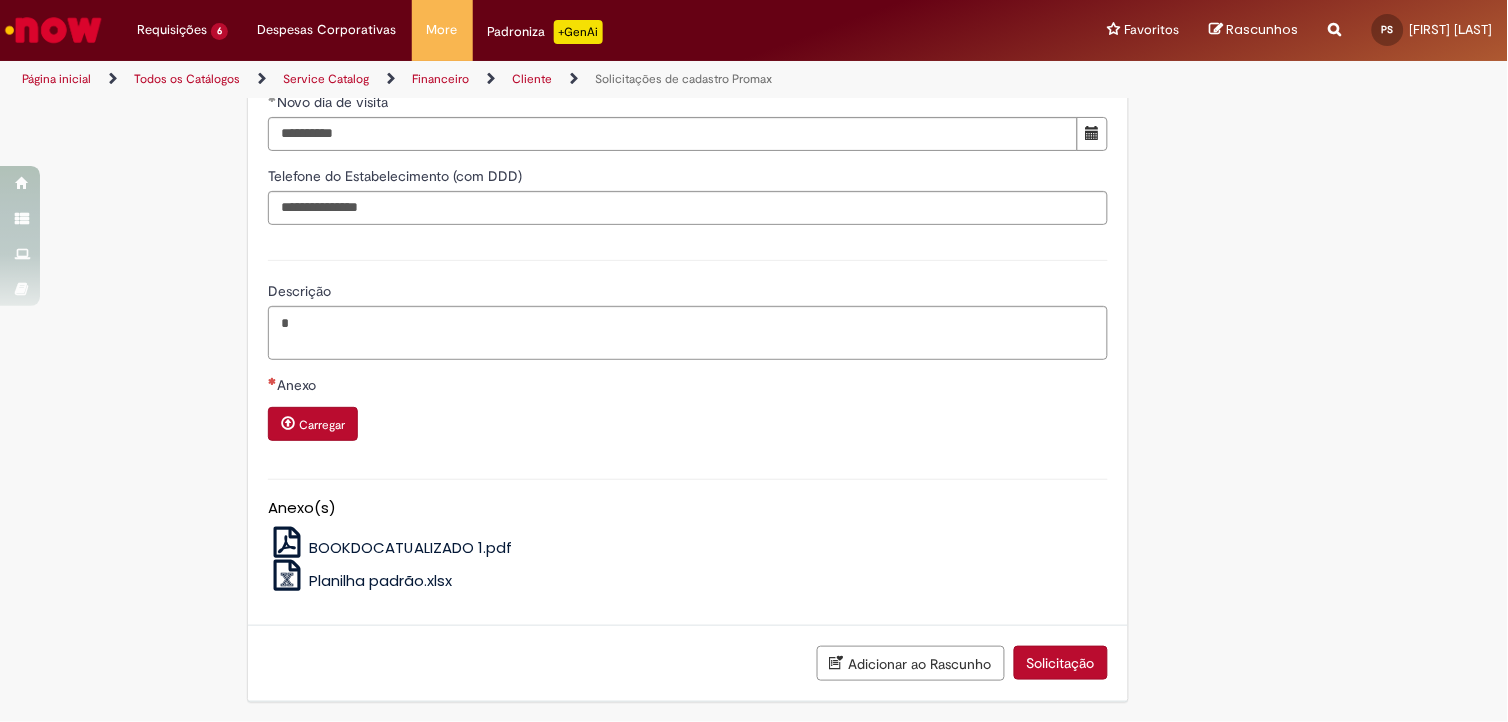 drag, startPoint x: 186, startPoint y: 621, endPoint x: 414, endPoint y: 676, distance: 234.53998 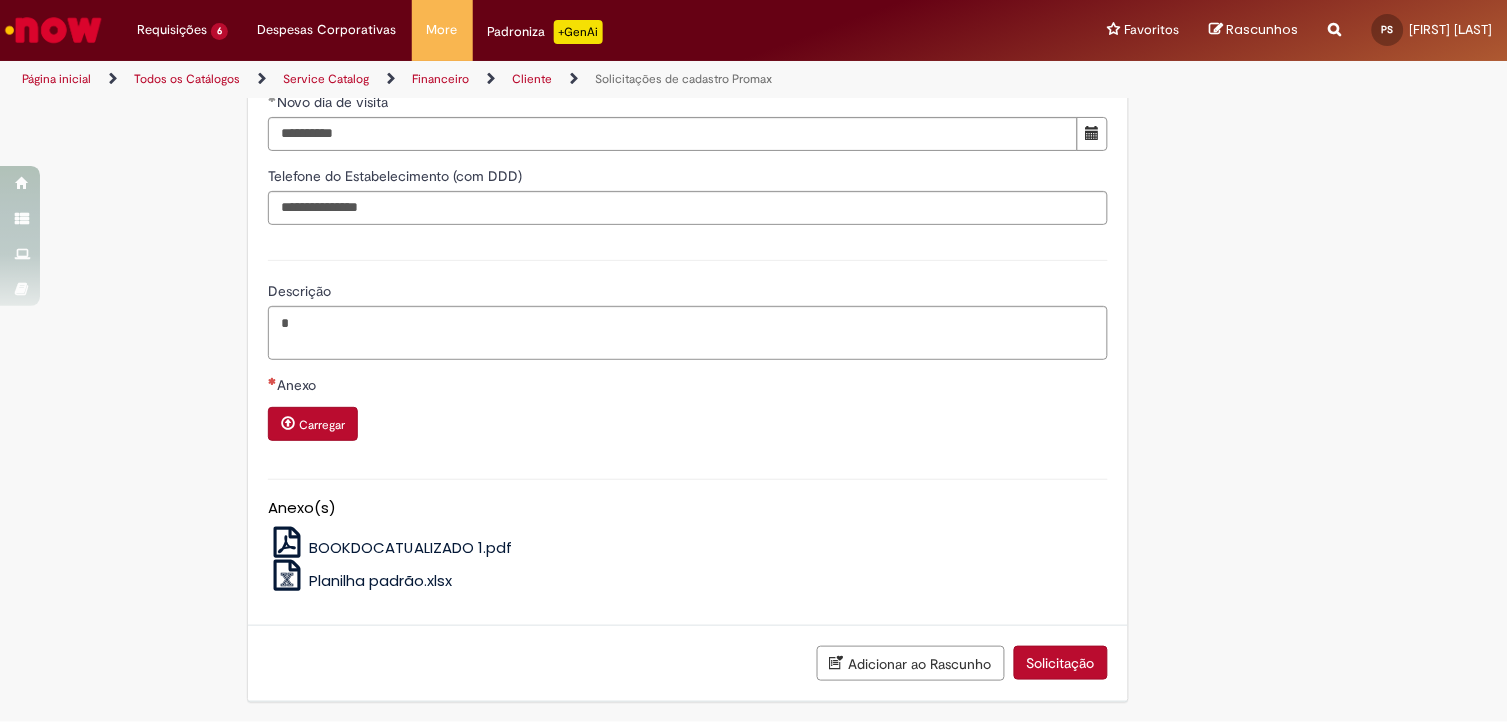 scroll, scrollTop: 1673, scrollLeft: 0, axis: vertical 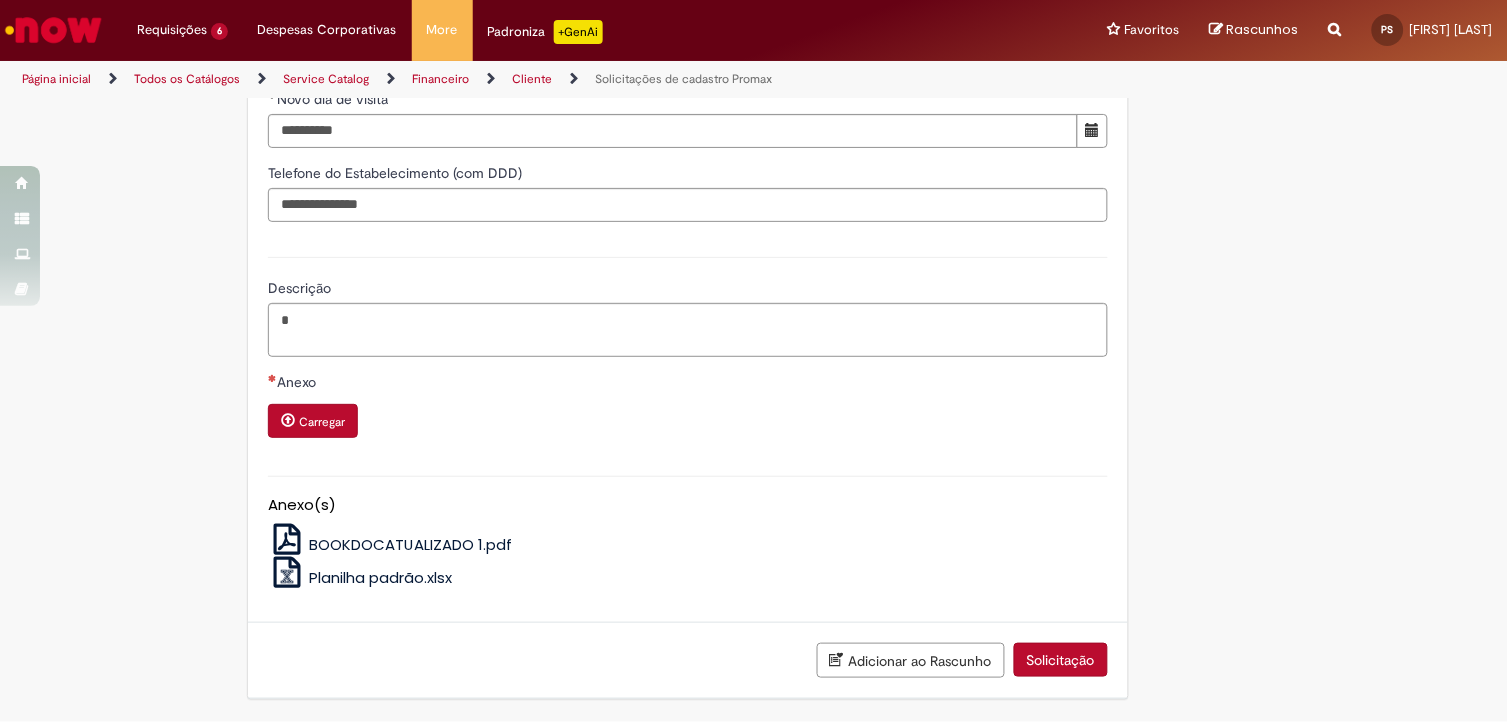 click on "Carregar" at bounding box center (313, 421) 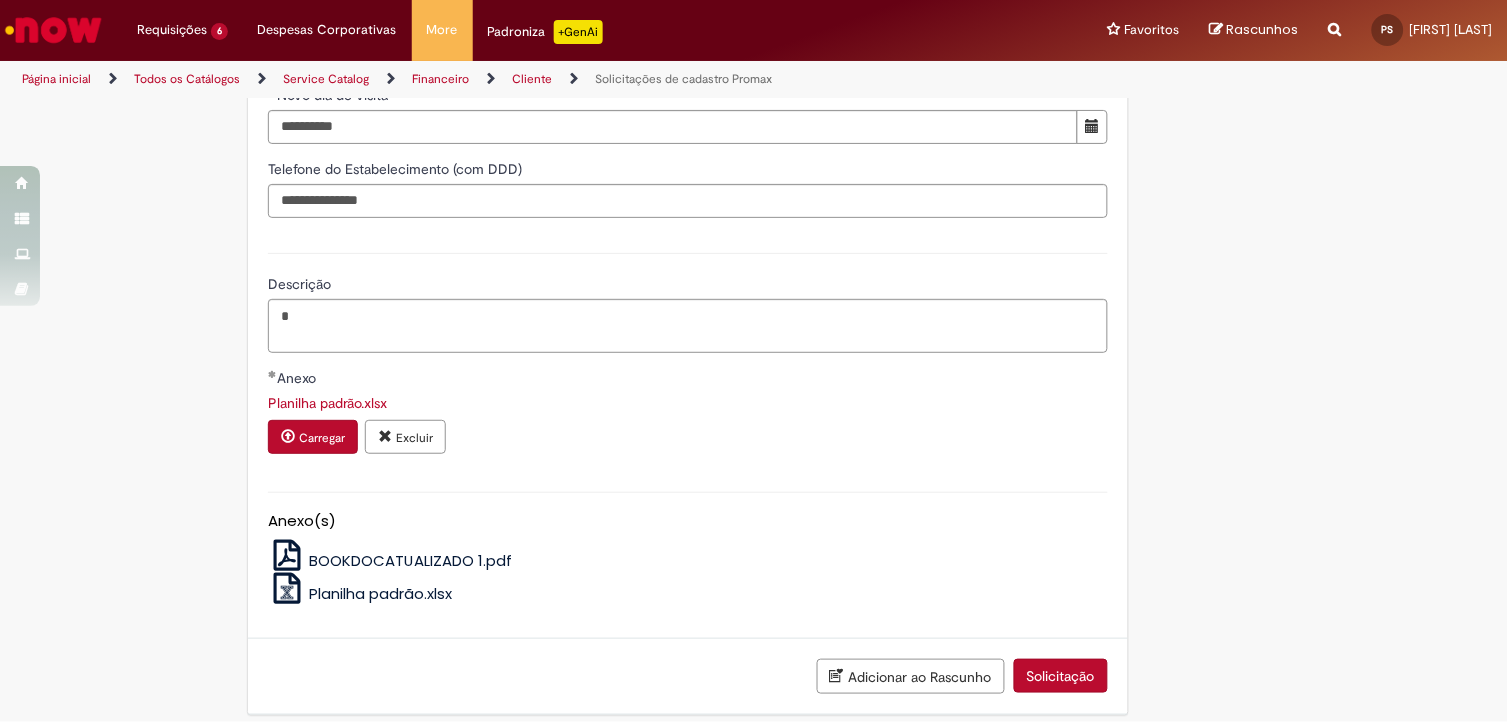 click on "Adicionar a Favoritos
Solicitações de cadastro Promax
Oferta exclusiva para bloqueio, desbloqueio, reativação e transferência de PDVs entre Operações, cadastro manuais de CDDS, fábricas e eventos.
📌 Em anexo, você encontra o nosso  Book de Documentos  com as orientações necessárias. Acesse também nosso SharePoint: 🔗  https://anheuserbuschinbev.sharepoint.com/sites/ComunicacaoOTC E-mail de contato:   [EMAIL]
⚠️  Importante: As solicitações de  atualização de dados ou documentos  devem ser realizadas  exclusivamente pela plataforma Bees Care (Zendesk),  atraves do Link 🔗  https://ab-inbevbr.zendesk.com
📥 Abaixo, você confere o passo a passo de como abrir uma solicitação na plataforma.
SAP Interim Country Code ** Favorecido" at bounding box center (656, -418) 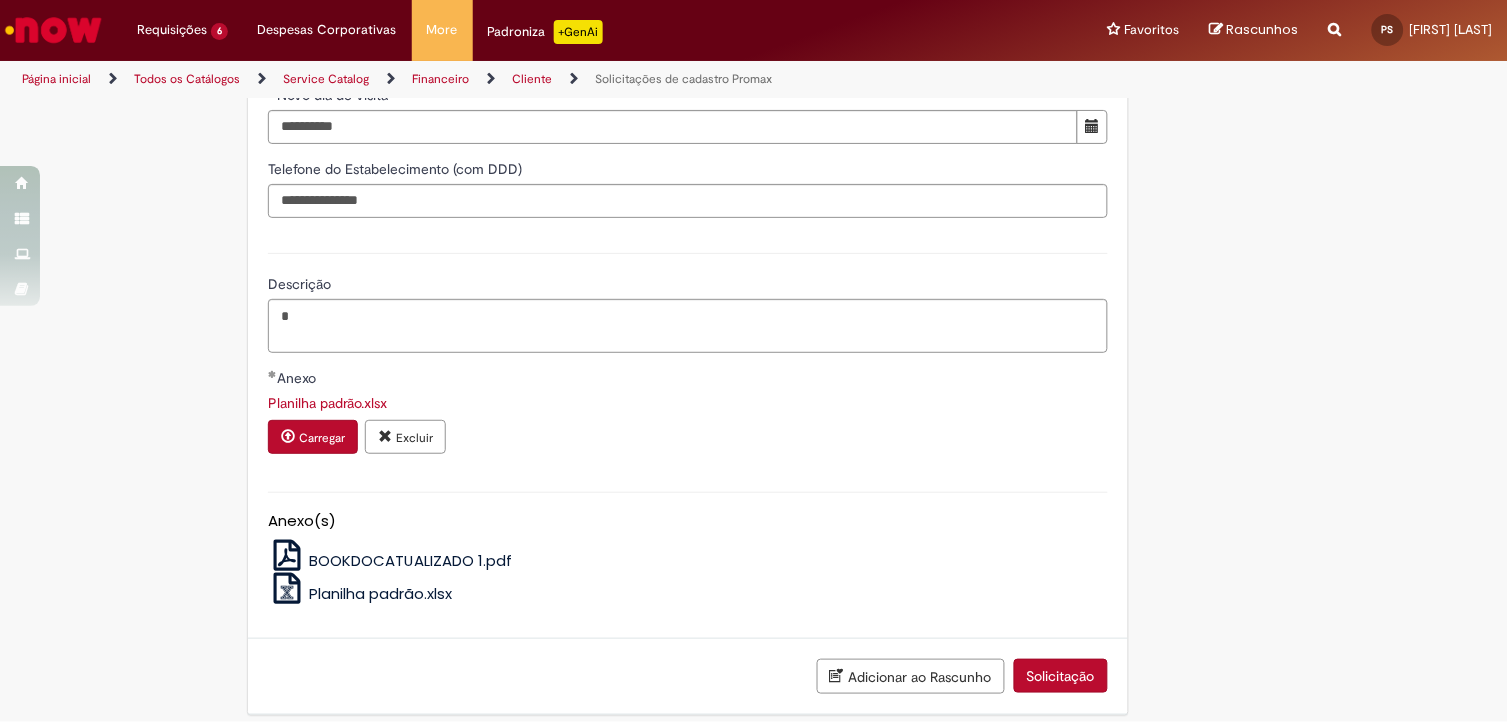 click on "Solicitação" at bounding box center [1061, 676] 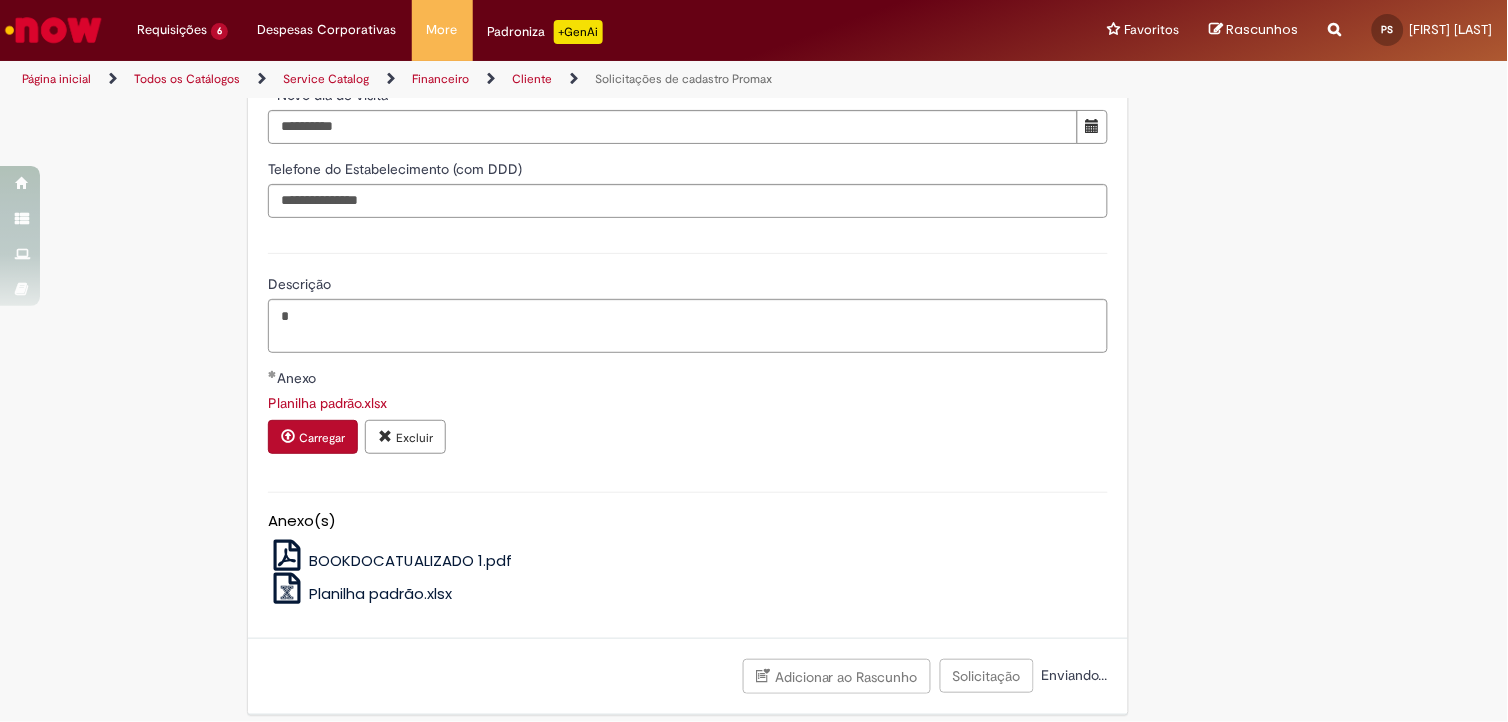 scroll, scrollTop: 1228, scrollLeft: 0, axis: vertical 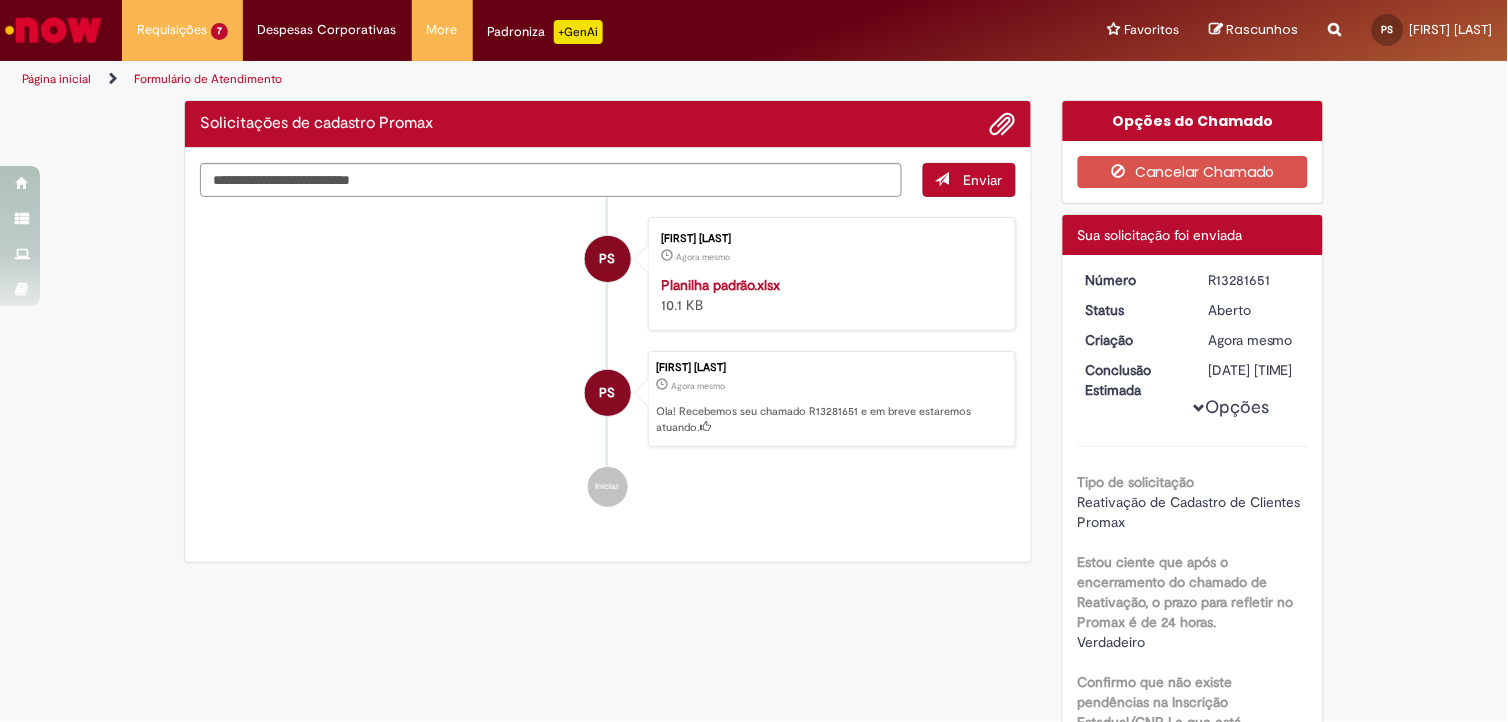 click on "Número
R13281651
Status
Aberto
Criação
Agora mesmo Agora mesmo
Conclusão Estimada
[DATE] [TIME]
Opções
Tipo de solicitação
Reativação de Cadastro de Clientes Promax
Estou ciente que após o encerramento do chamado de Reativação, o prazo para refletir no Promax é de 24 horas.
Verdadeiro
Confirmo que não existe pendências na Inscrição Estadual/CNPJ e que está bloqueado no Promax
Falso
Confirmo que o PDV não se encontra bloqueado, nem na lista de duplicados.
Verdadeiro
Confirmo que não se trata de PDV fechado, PDV consumidor final ou PDV duplicado
Falso
Falso" at bounding box center (1193, 1048) 